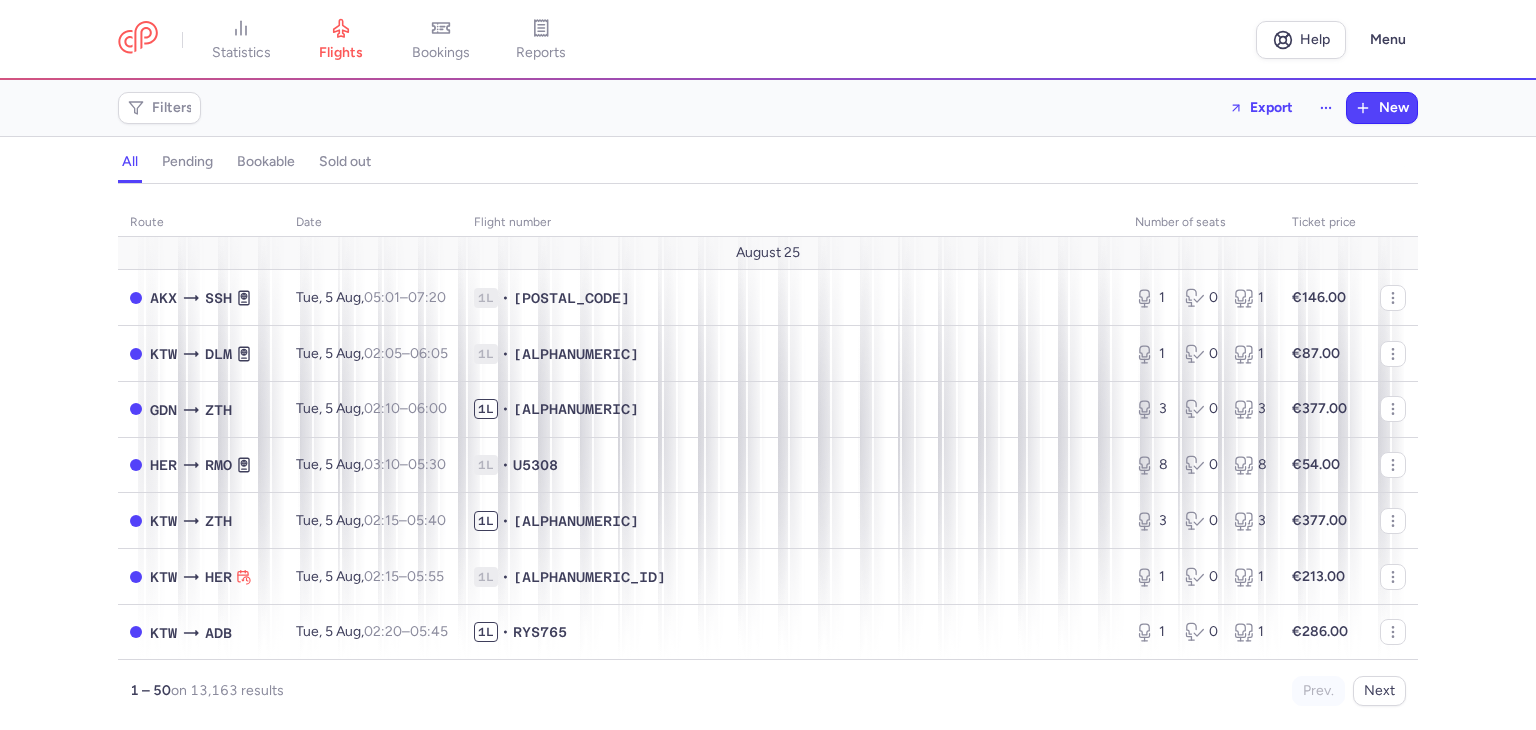 scroll, scrollTop: 0, scrollLeft: 0, axis: both 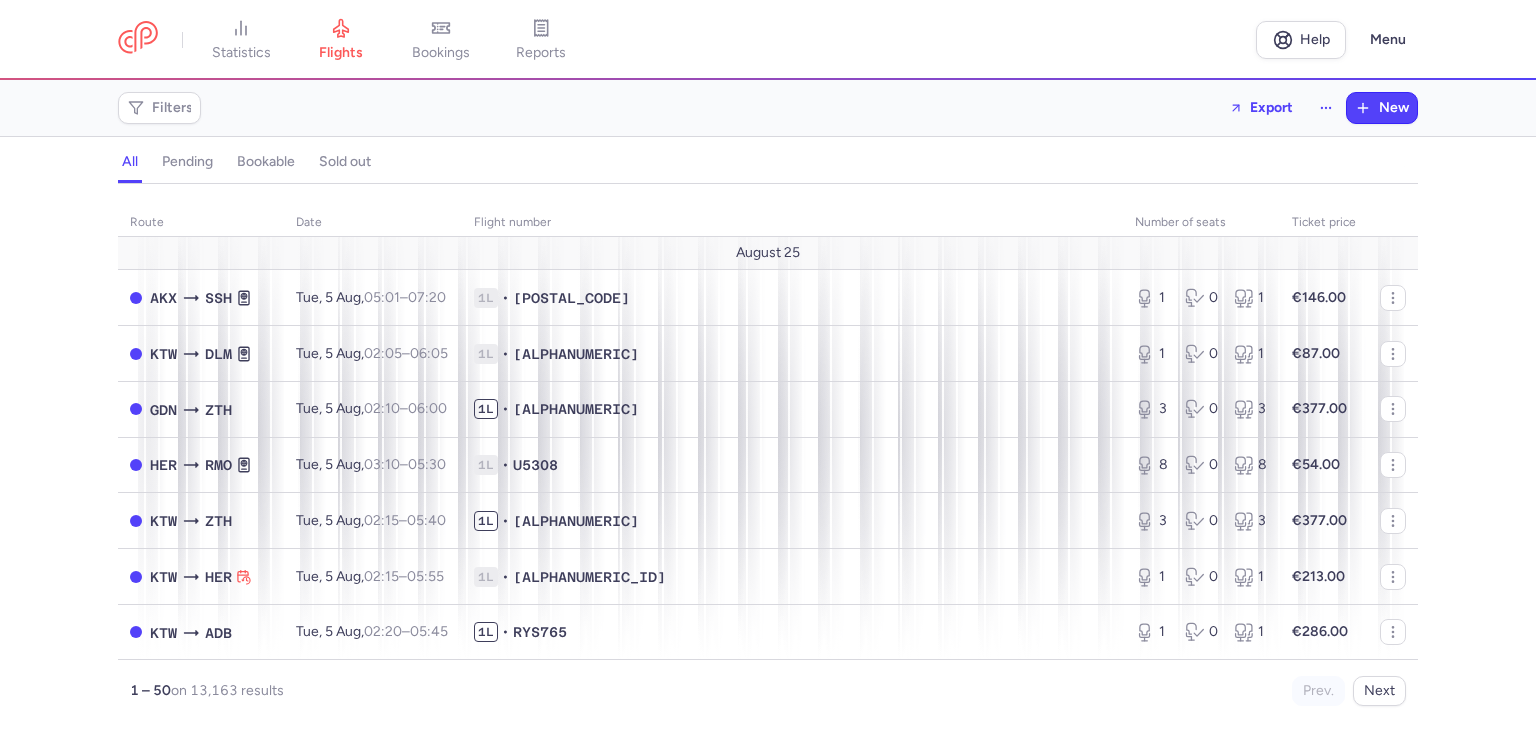 click on "Filters  Export  New" at bounding box center (768, 108) 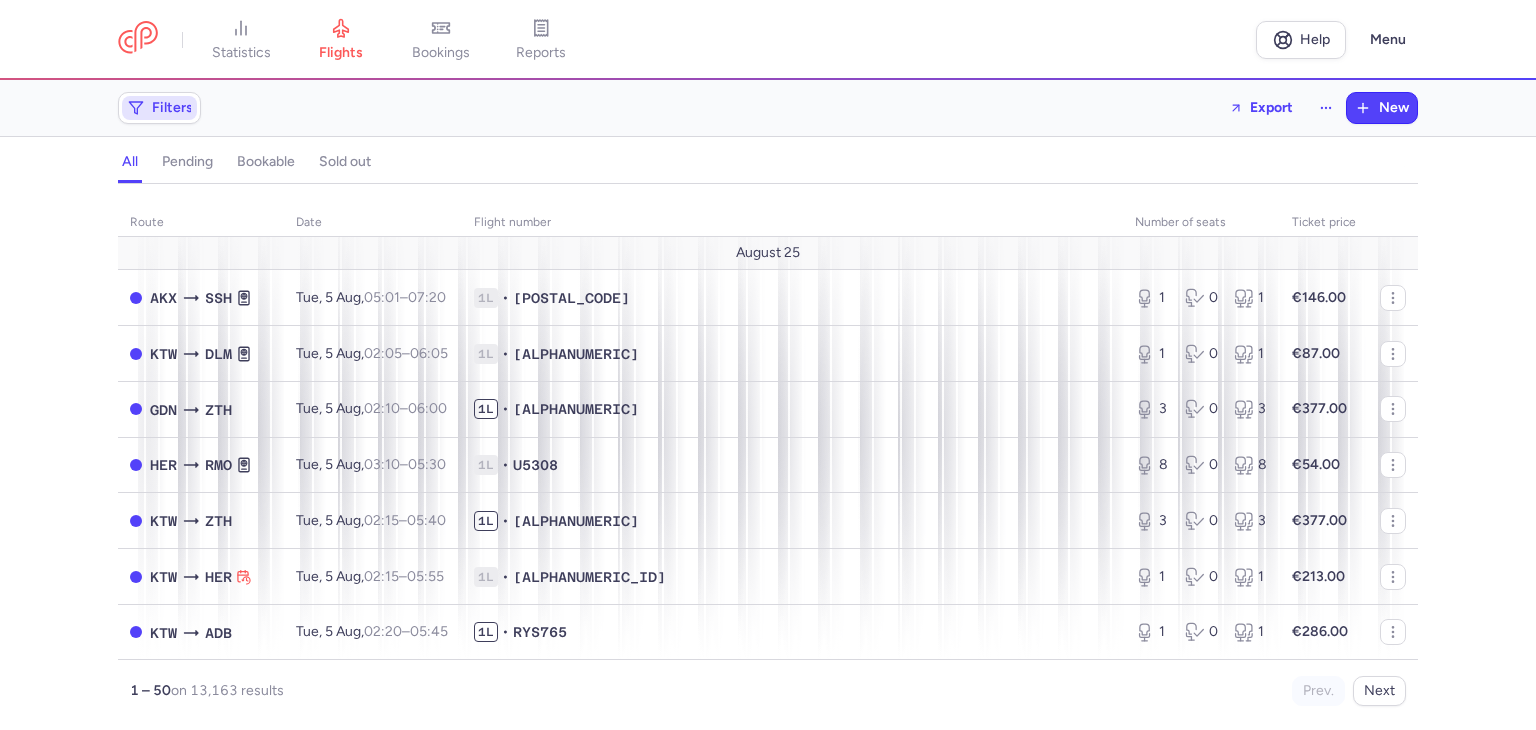 click on "Filters" at bounding box center (172, 108) 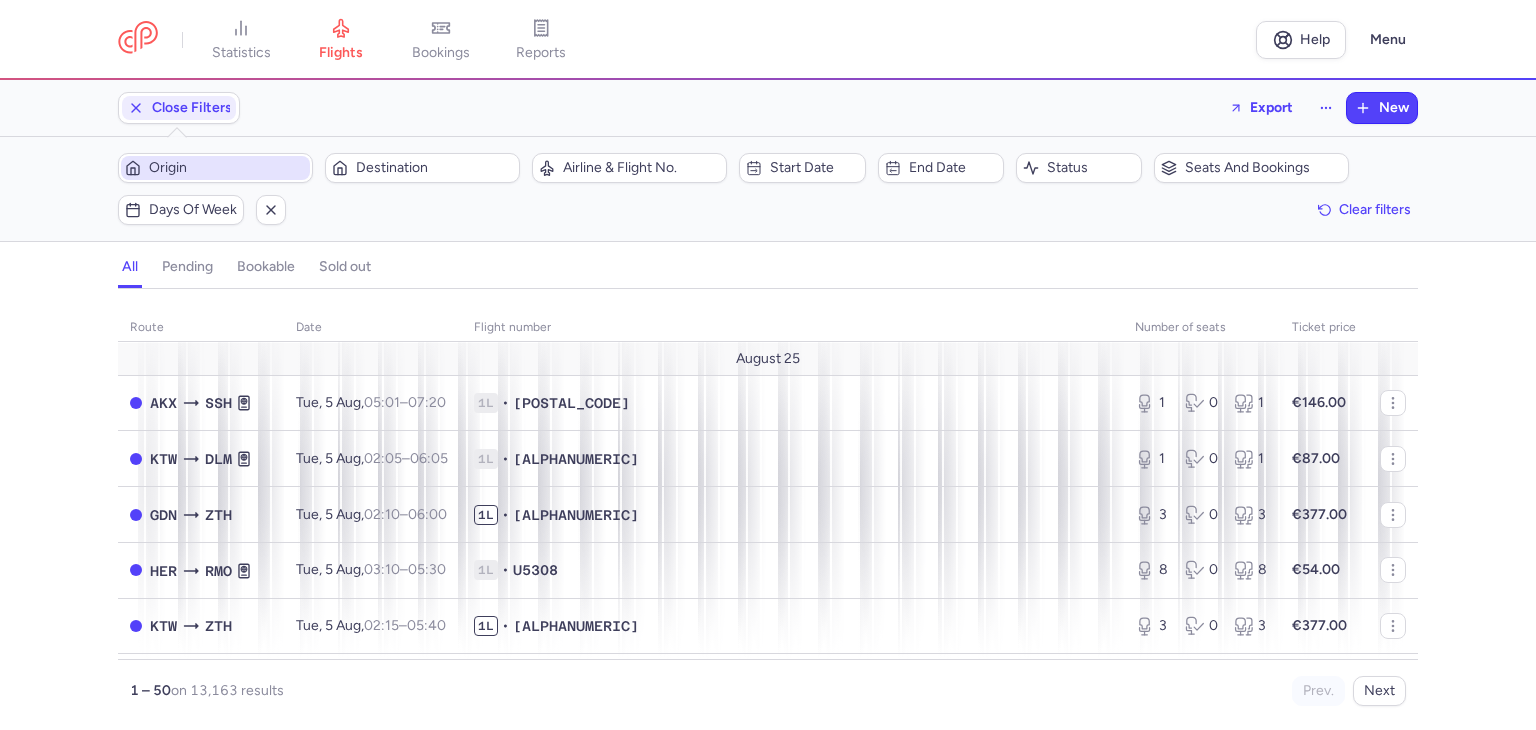 click on "Origin" at bounding box center (227, 168) 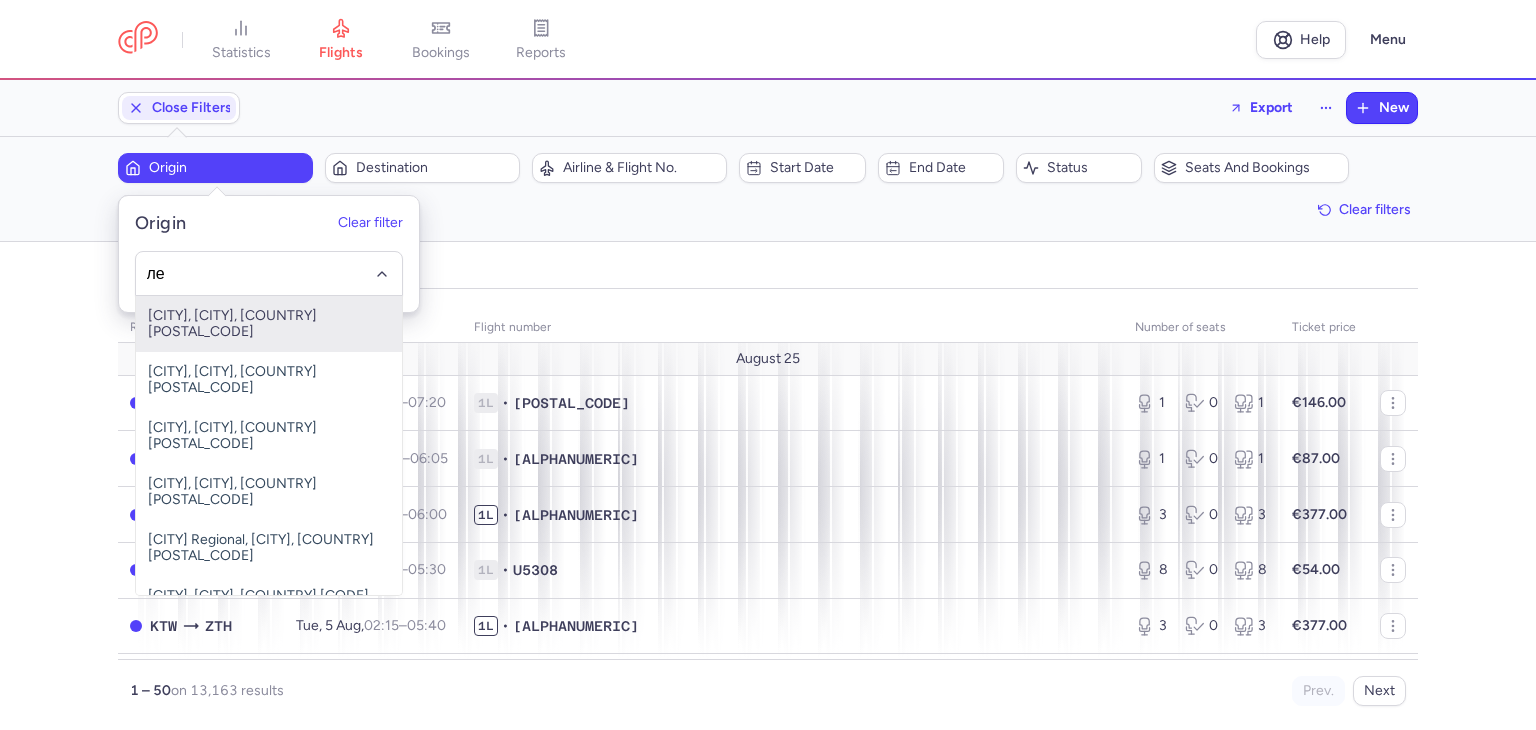 type on "л" 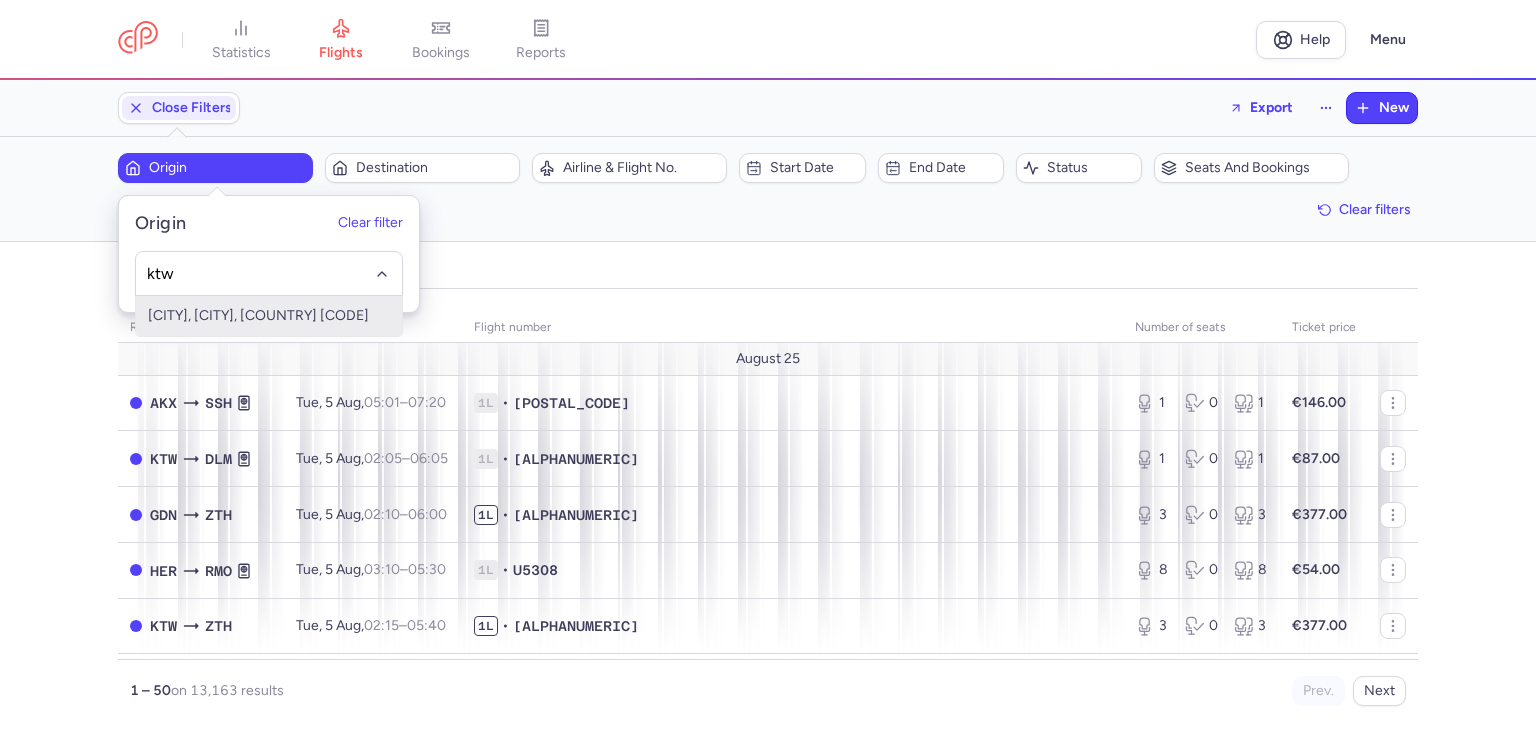 click on "[CITY], [CITY], [COUNTRY] [CODE]" at bounding box center (269, 316) 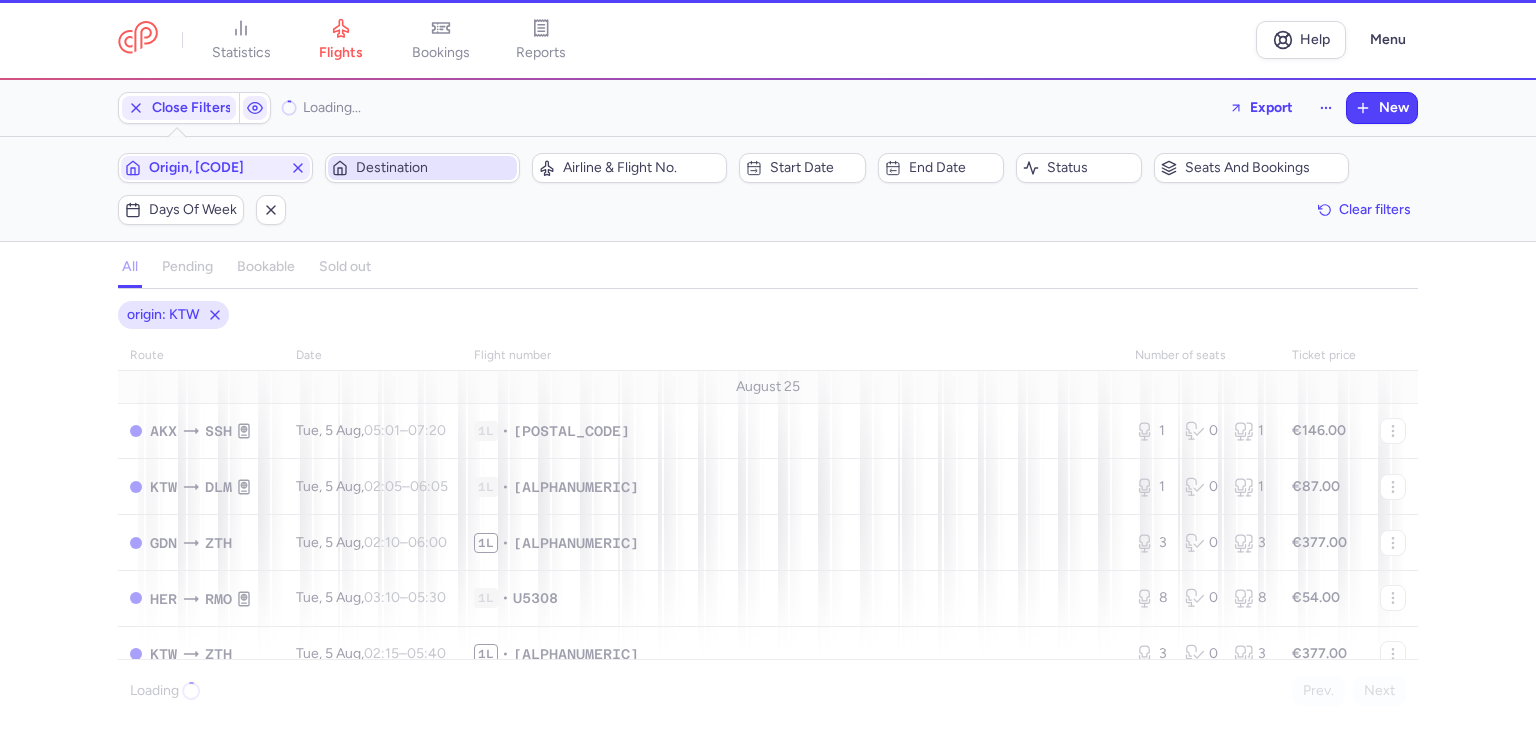 click on "Destination" at bounding box center (422, 168) 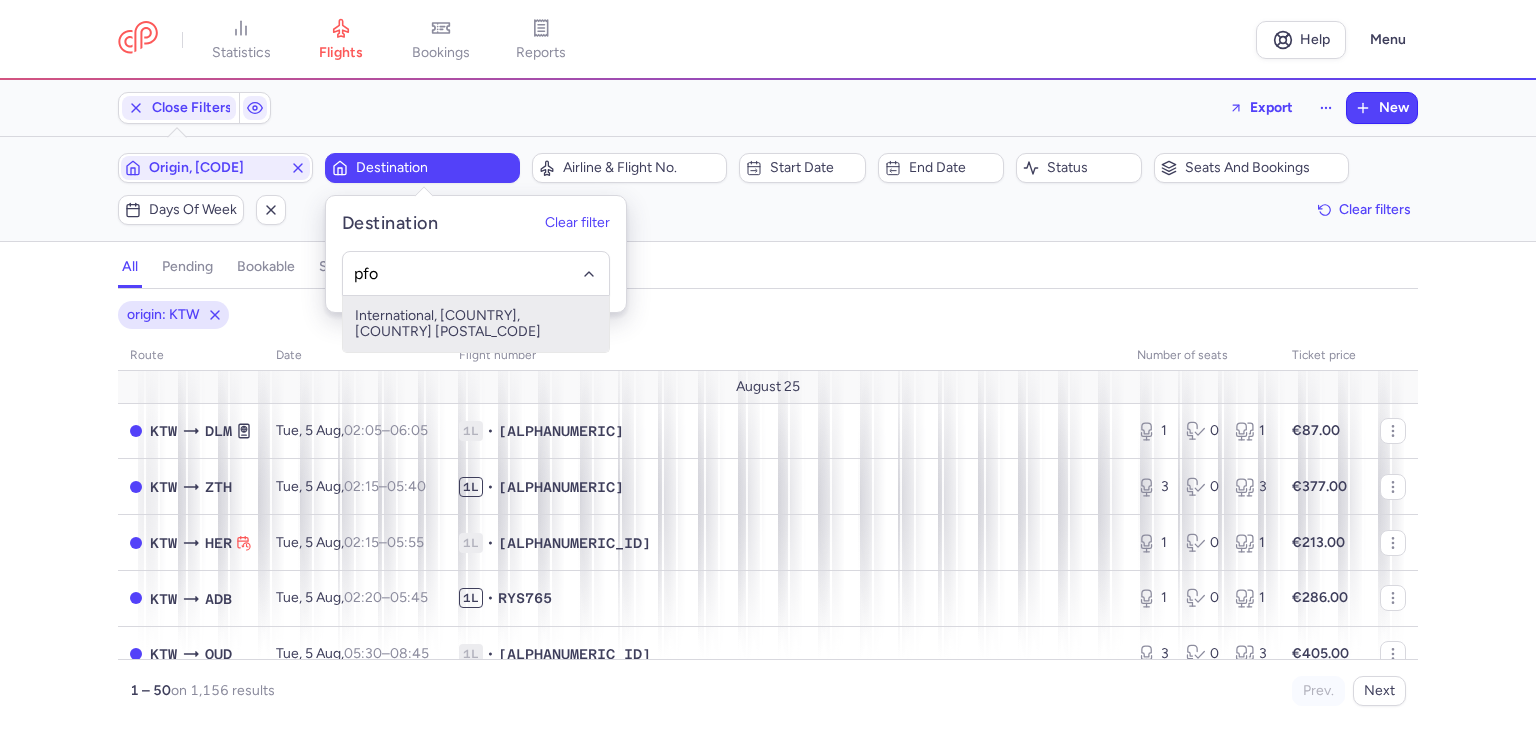 click on "International, [COUNTRY], [COUNTRY] [POSTAL_CODE]" at bounding box center [476, 324] 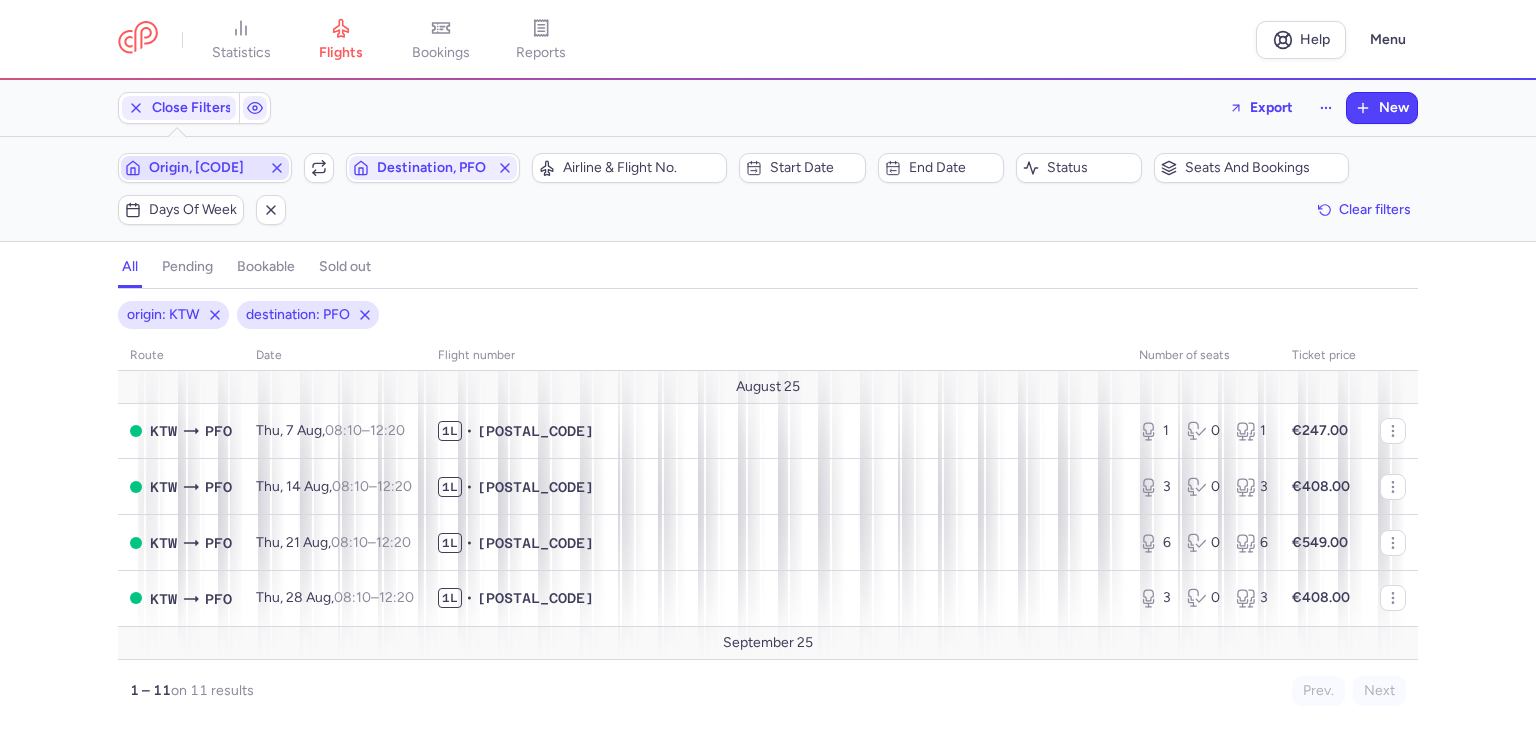 click 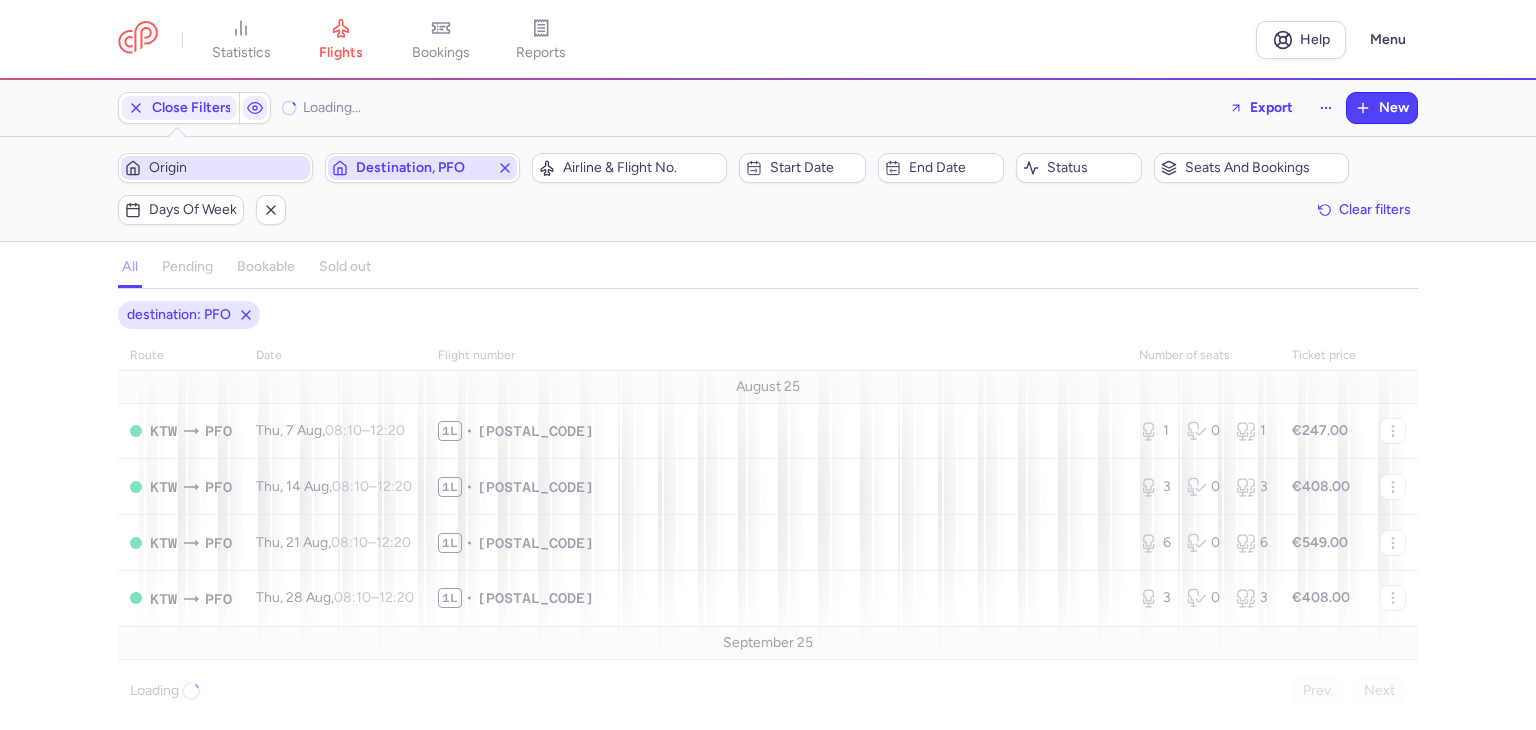 click 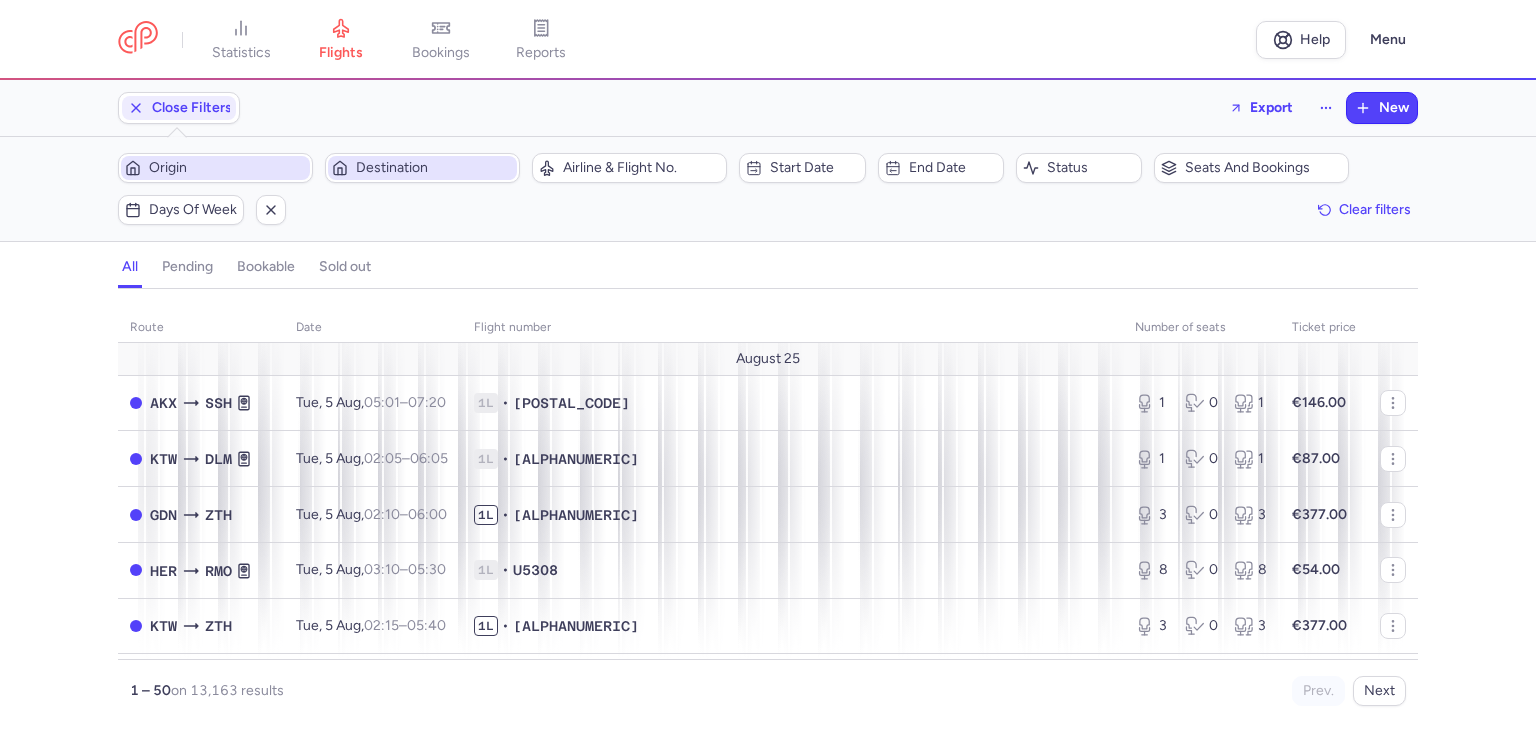 click on "route date Flight number number of seats Ticket price [DATE] [CODE] [CODE] [DAY], [DATE] – [TIME] [TIMEZONE] [AIRLINE] • [FLIGHT_NUMBER] [SEATS] [SEATS] [SEATS] [PRICE] [CODE] [CODE] [DAY], [DATE] – [TIME] [TIMEZONE] [AIRLINE] • [FLIGHT_NUMBER] [SEATS] [SEATS] [SEATS] [PRICE] [CODE] [CODE] [DAY], [DATE] – [TIME] [TIMEZONE] [AIRLINE] • [FLIGHT_NUMBER] [SEATS] [SEATS] [SEATS] [PRICE] [CODE] [CODE] [DAY], [DATE] – [TIME] [TIMEZONE] [AIRLINE] • [FLIGHT_NUMBER] [SEATS] [SEATS] [SEATS] [PRICE] [CODE] [CODE] [DAY], [DATE] – [TIME] [TIMEZONE] [AIRLINE] • [FLIGHT_NUMBER] [SEATS] [SEATS] [SEATS] [PRICE] [CODE] [CODE] [DAY], [DATE] – [TIME] [TIMEZONE] [AIRLINE] • [FLIGHT_NUMBER] [SEATS] [SEATS] [SEATS] [PRICE] [CODE] [CODE] [DAY], [DATE] – [TIME] [TIMEZONE] [AIRLINE] • [FLIGHT_NUMBER] [SEATS] [SEATS] [SEATS] [PRICE] [CODE] [CODE] [DAY], [DATE] – [TIME] [TIMEZONE] [AIRLINE] • [FLIGHT_NUMBER] [SEATS] [SEATS] [SEATS] [PRICE] [CODE] [CODE] [DAY], [DATE] – [TIME] [TIMEZONE] [AIRLINE] • [FLIGHT_NUMBER] [SEATS] [SEATS] [SEATS] [PRICE] [CODE]" at bounding box center (768, 515) 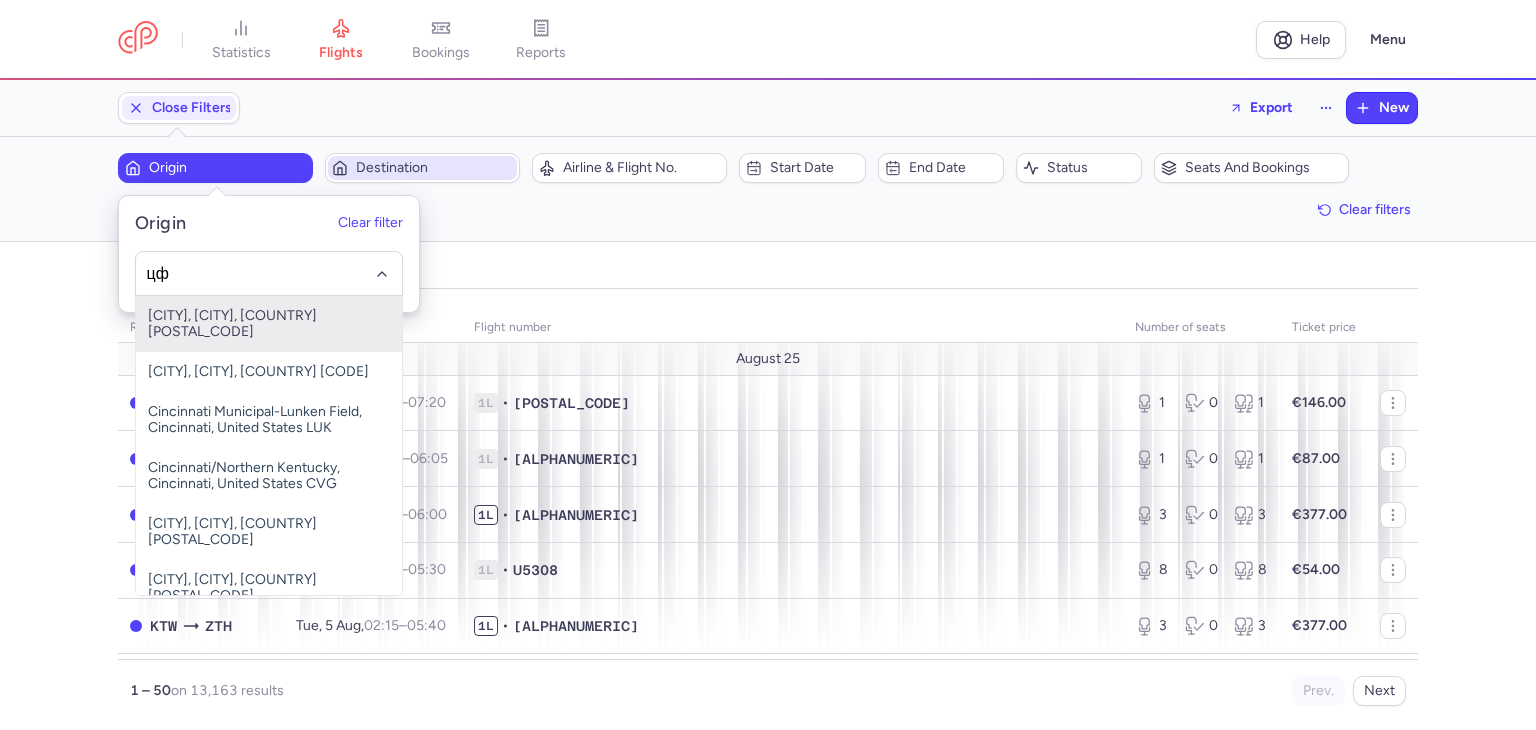 type on "ц" 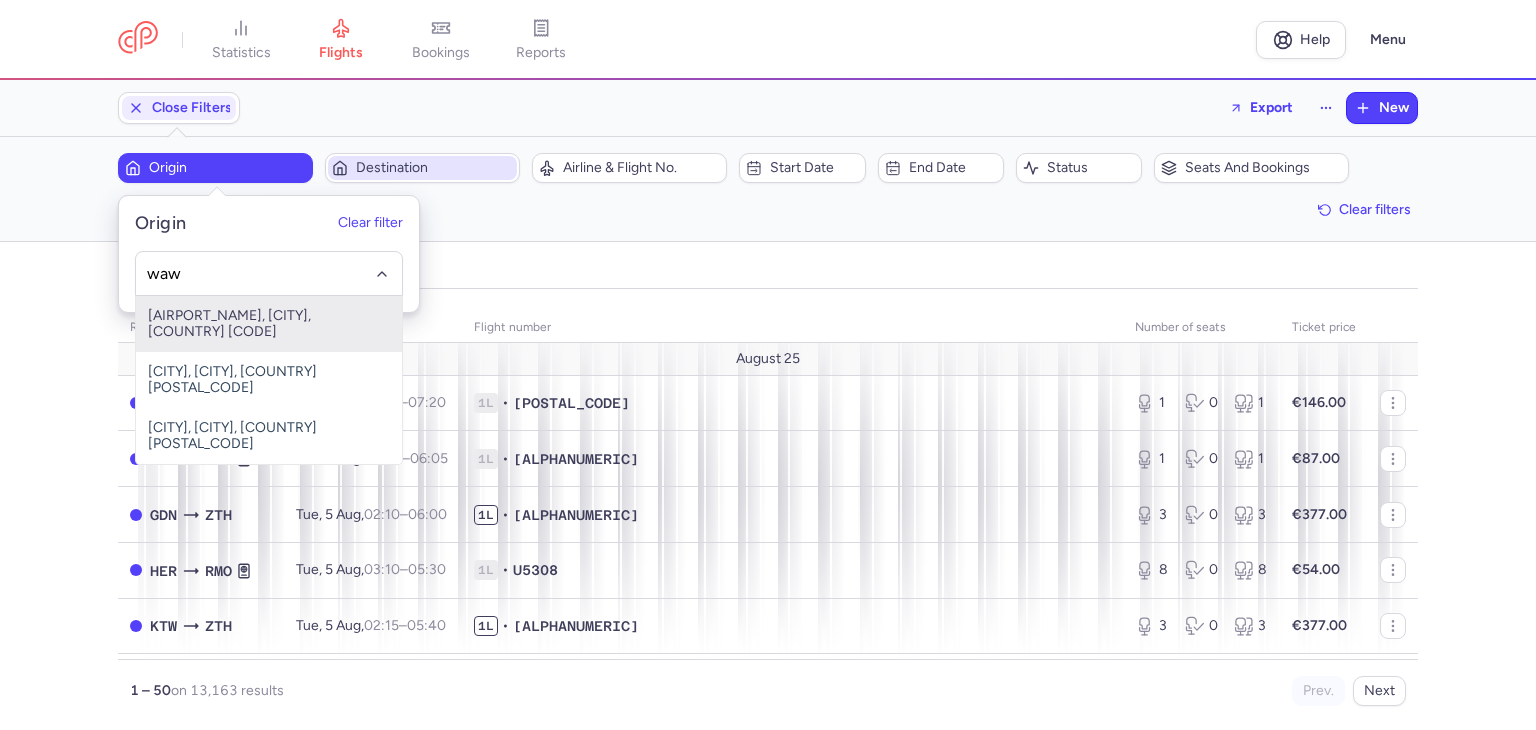 click on "[AIRPORT_NAME], [CITY], [COUNTRY] [CODE]" at bounding box center (269, 324) 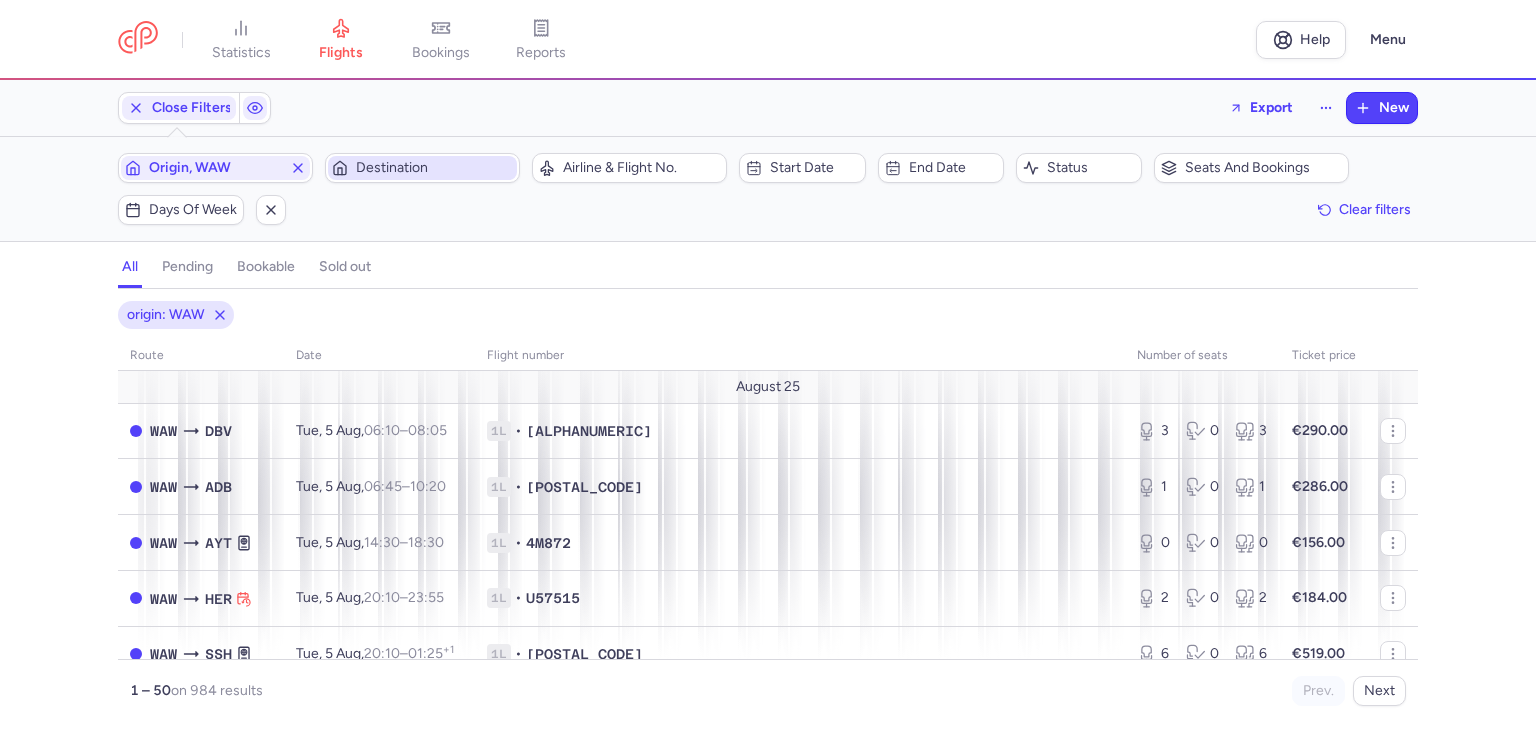 click on "origin: [CODE] route date Flight number number of seats Ticket price August 25  [CODE]  [CODE] Tue, 5 Aug,  06:10  –  08:05  +0 1L • [ALPHANUMERIC] 3 0 3 €[PRICE]  [CODE]  [CODE] Tue, 5 Aug,  06:45  –  10:20  +0 1L • [ALPHANUMERIC] 1 0 1 €[PRICE]  [CODE]  [CODE] Tue, 5 Aug,  14:30  –  18:30  +0 1L • [ALPHANUMERIC] 0 0 0 €[PRICE]  [CODE]  [CODE] Tue, 5 Aug,  20:10  –  23:55  +0 1L • [ALPHANUMERIC] 2 0 2 €[PRICE]  [CODE]  [CODE] Tue, 5 Aug,  20:10  –  01:25  +1 1L • [ALPHANUMERIC] 6 0 6 €[PRICE]  [CODE]  [CODE] Wed, 6 Aug,  13:00  –  17:00  +0 1L • [ALPHANUMERIC] 0 2 2 €[PRICE]  [CODE]  [CODE] Wed, 6 Aug,  14:00  –  18:00  +0 1L • [ALPHANUMERIC] 8 0 8 €[PRICE]  [CODE]  [CODE] Wed, 6 Aug,  15:20  –  19:30  +0 1L • [ALPHANUMERIC] 0 1 1 €[PRICE]  [CODE]  [CODE] Wed, 6 Aug,  15:35  –  18:50  +0 1L • [ALPHANUMERIC] 3 0 3 €[PRICE]  [CODE]  [CODE] Thu, 7 Aug,  06:05  –  09:20  +0 1L • [ALPHANUMERIC] 8 0 8 €[PRICE]  [CODE]  [CODE] Thu, 7 Aug,  06:40  –  08:45  +0 1L • [ALPHANUMERIC] 3 0 3 €[PRICE]  [CODE]  [CODE] Thu, 7 Aug,  06:55  –  08:55  +0 1L • [ALPHANUMERIC] 2 0 2 €[PRICE]  [CODE]  [CODE] Thu, 7 Aug,  07:40  –  11:00  +0 1L •" at bounding box center [768, 515] 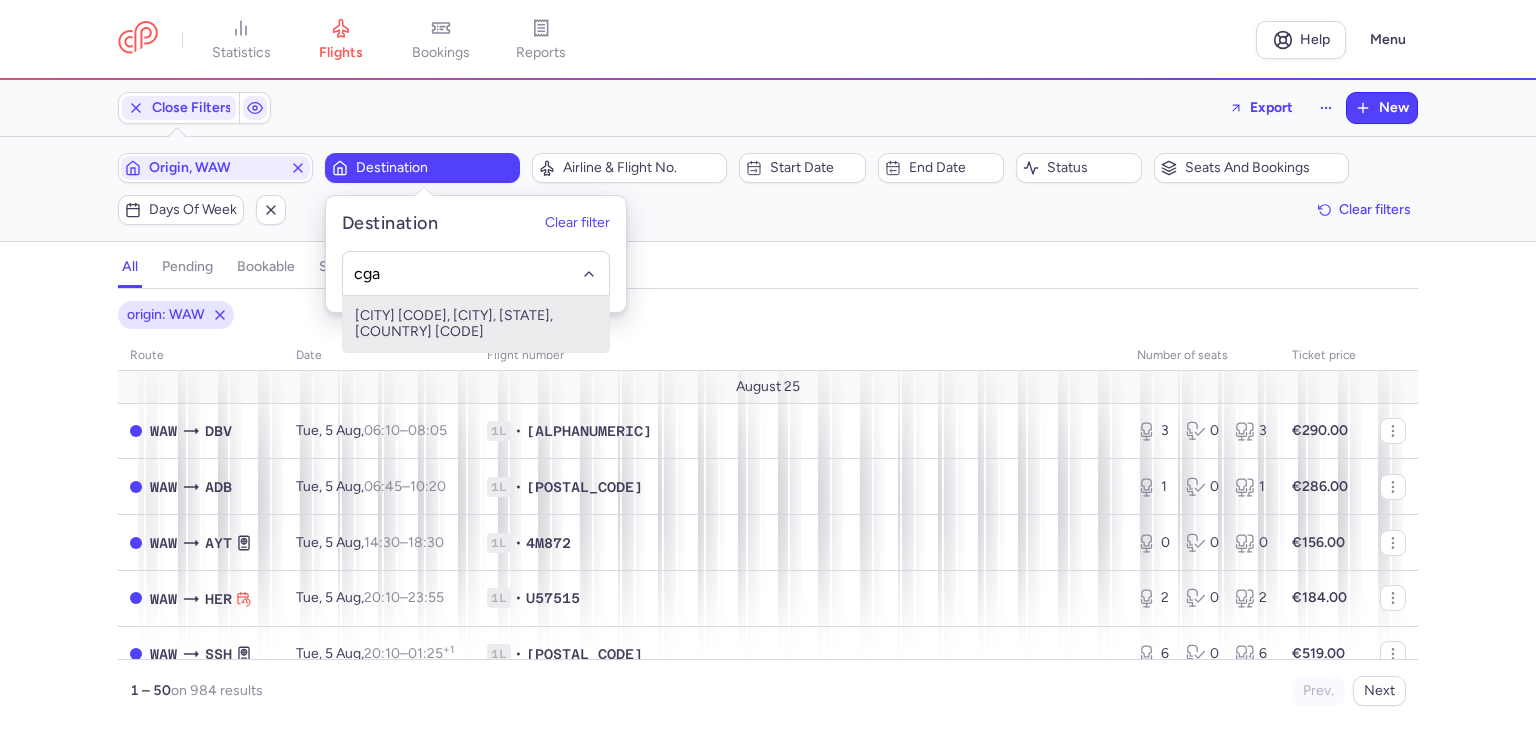 click on "[CITY] [CODE], [CITY], [STATE], [COUNTRY] [CODE]" at bounding box center [476, 324] 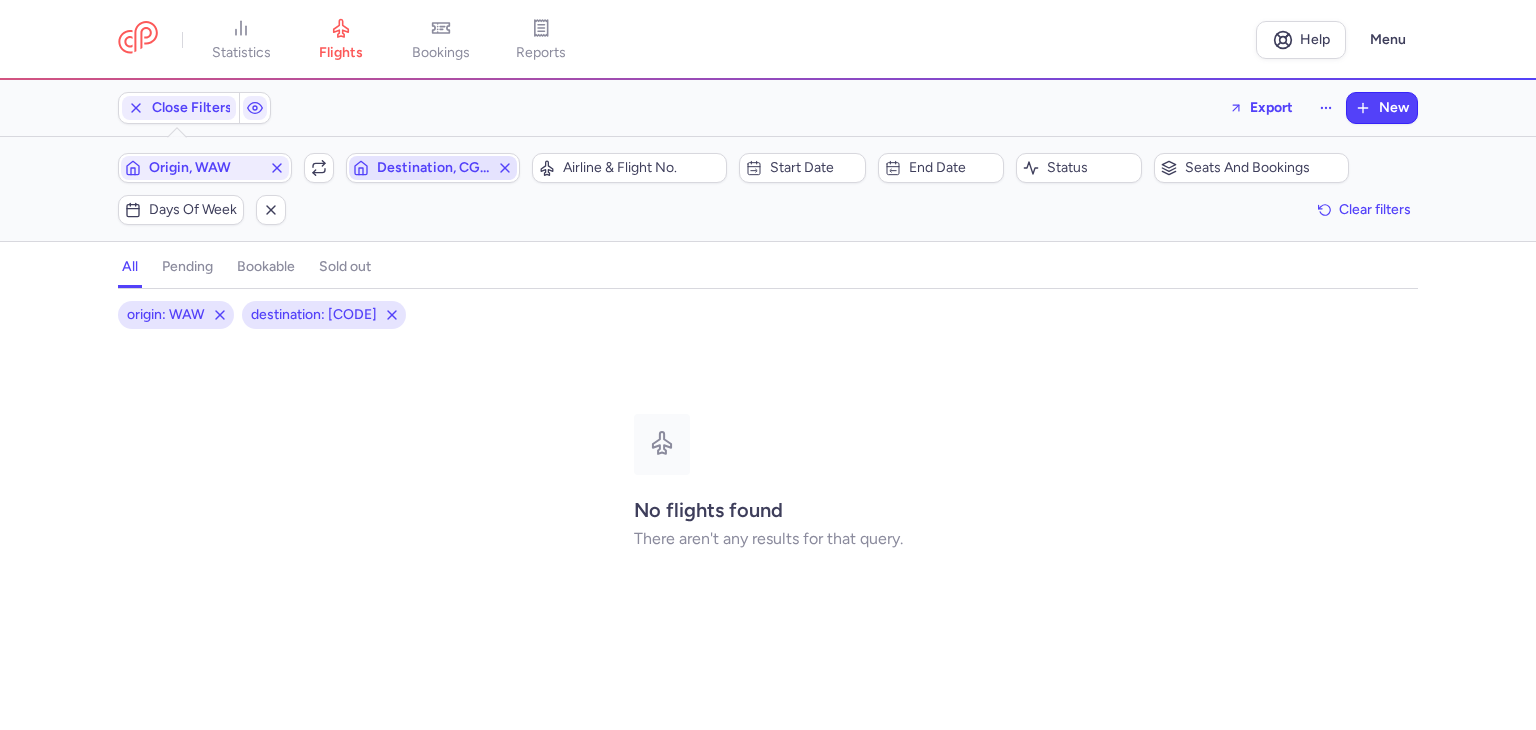 click 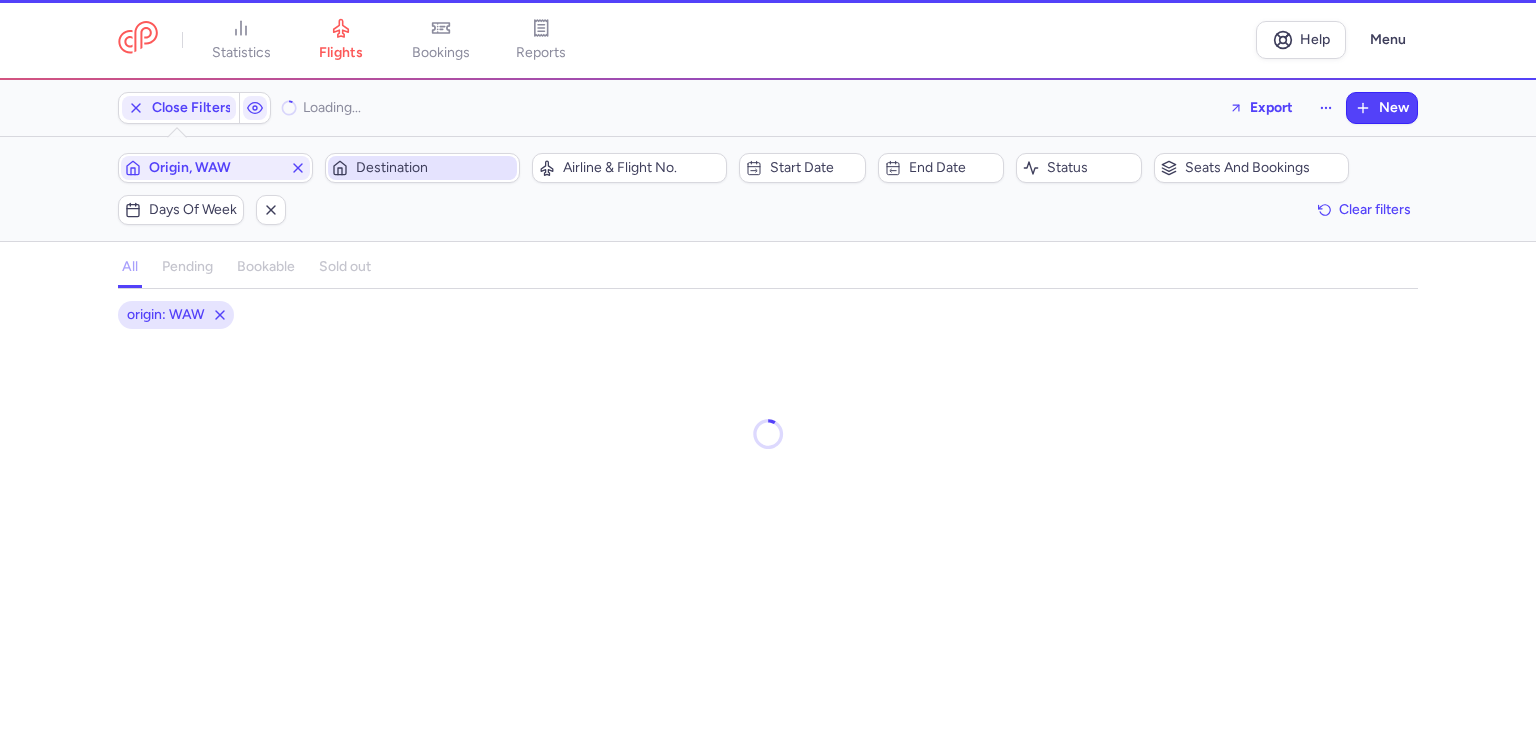 click on "Destination" at bounding box center (434, 168) 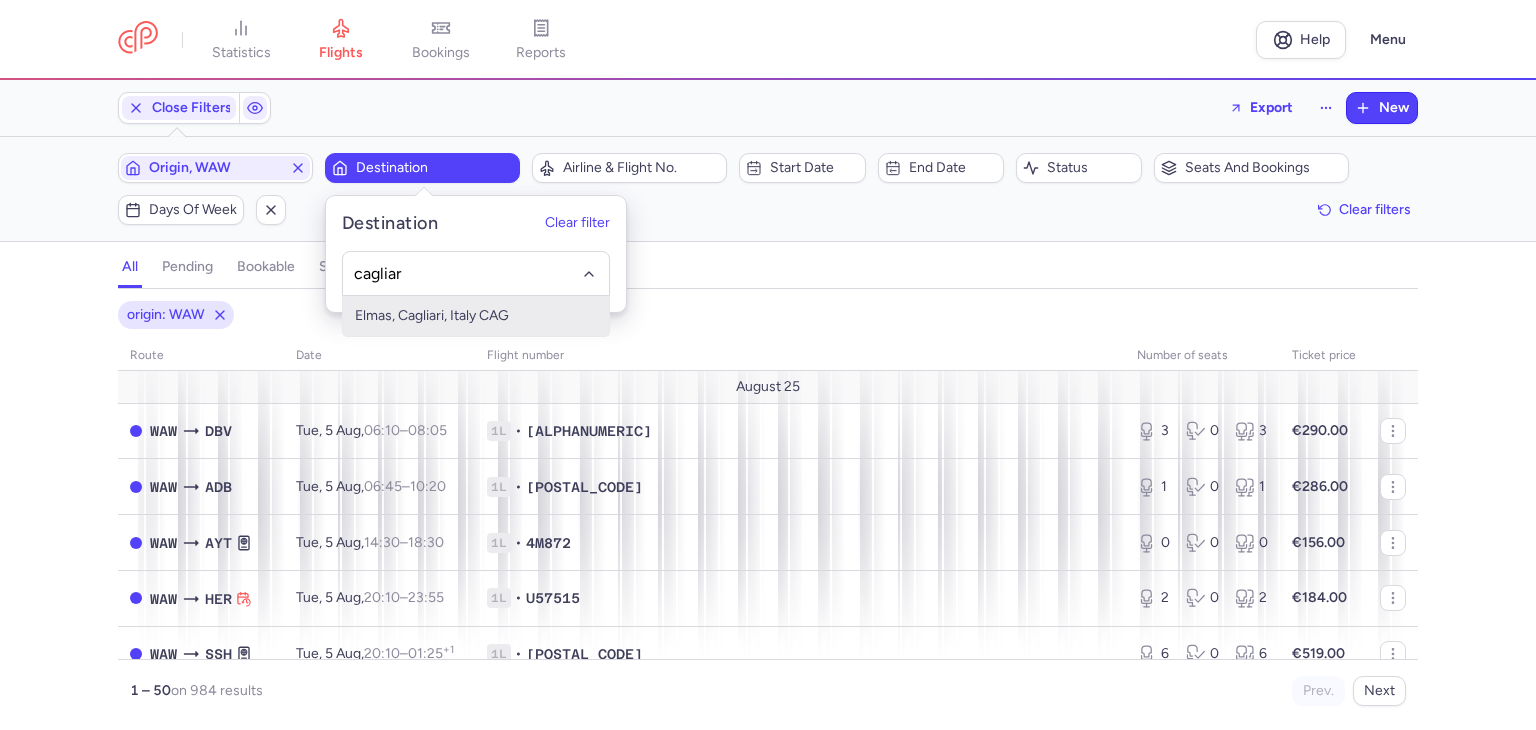 click on "Elmas, Cagliari, Italy CAG" at bounding box center [476, 316] 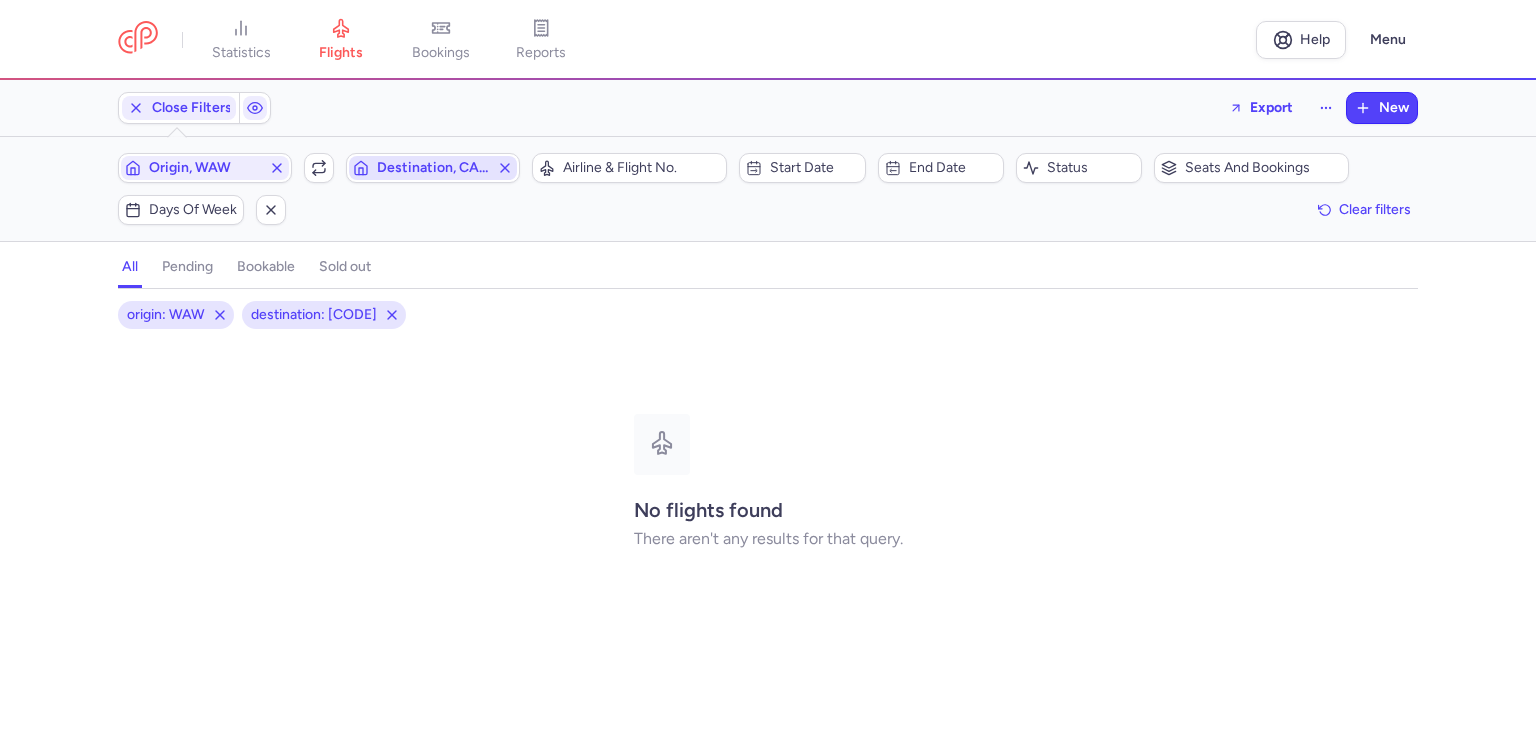 click 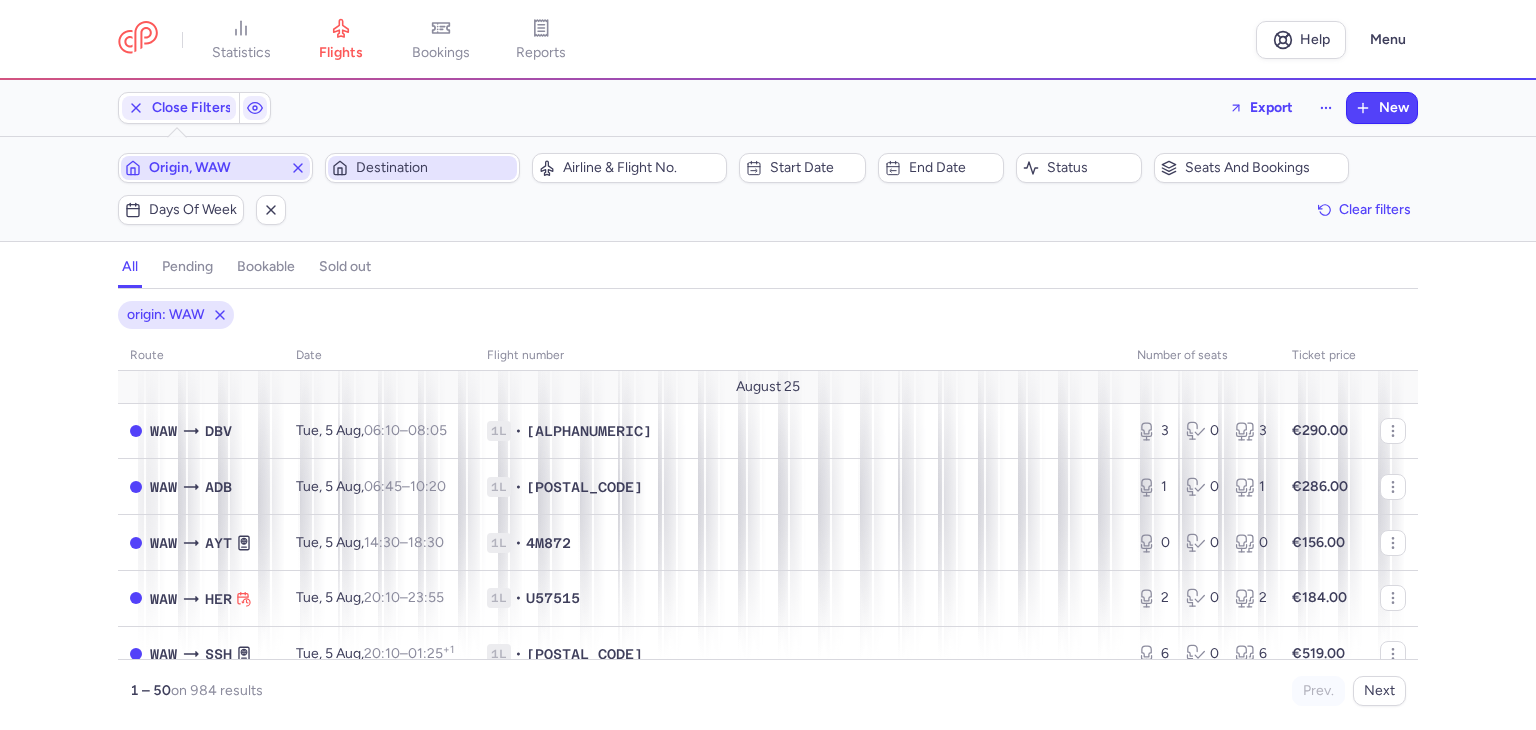 click on "Origin, WAW" at bounding box center [215, 168] 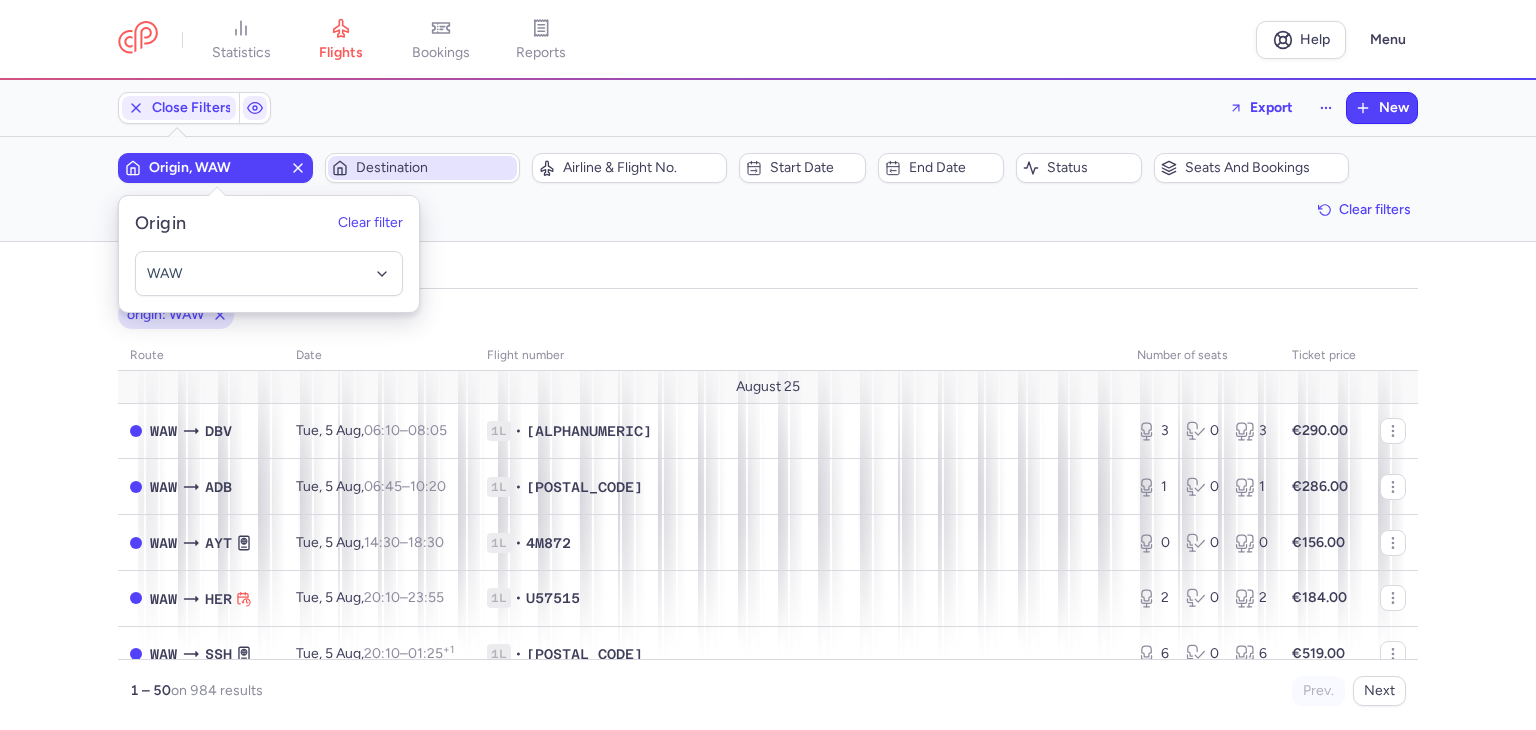 click 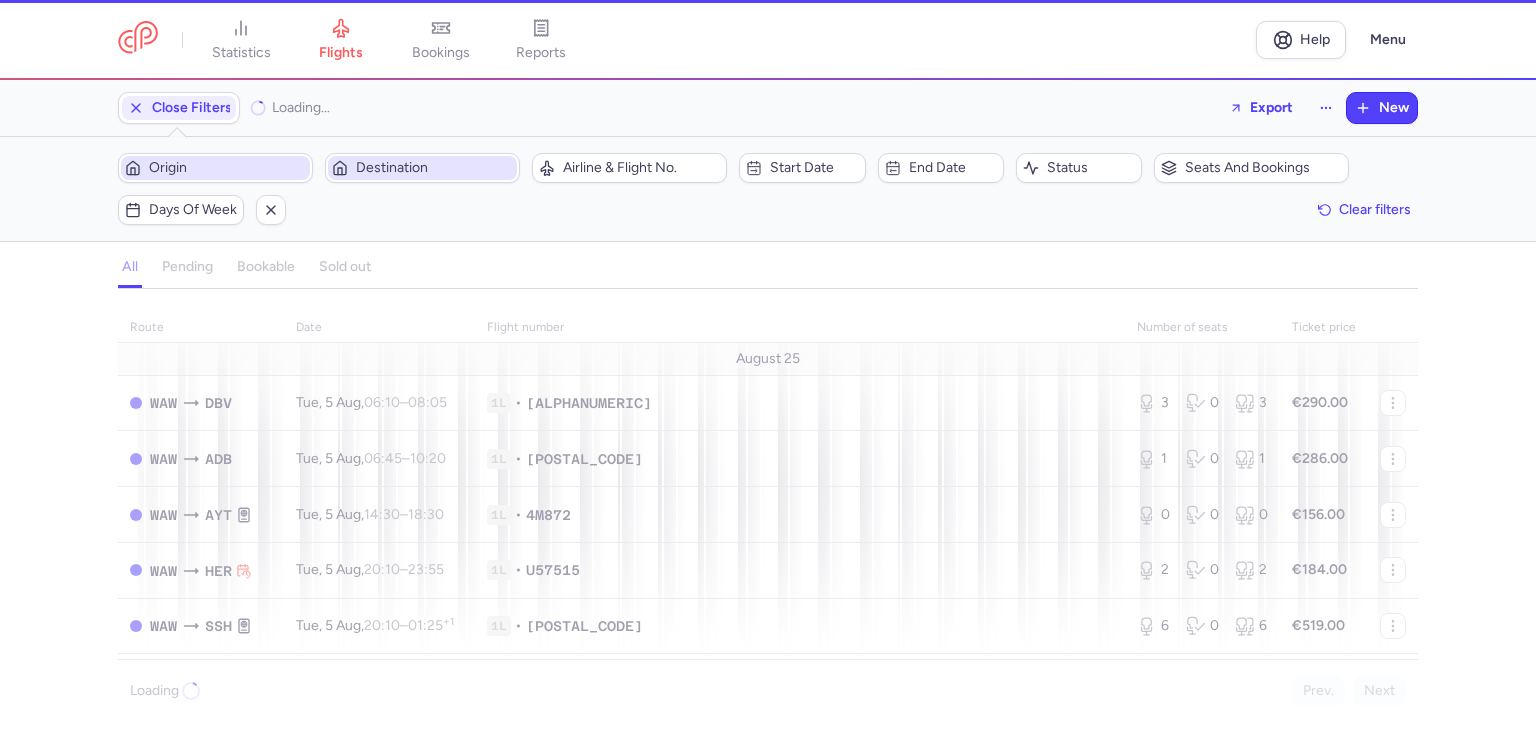 click on "Origin" at bounding box center [227, 168] 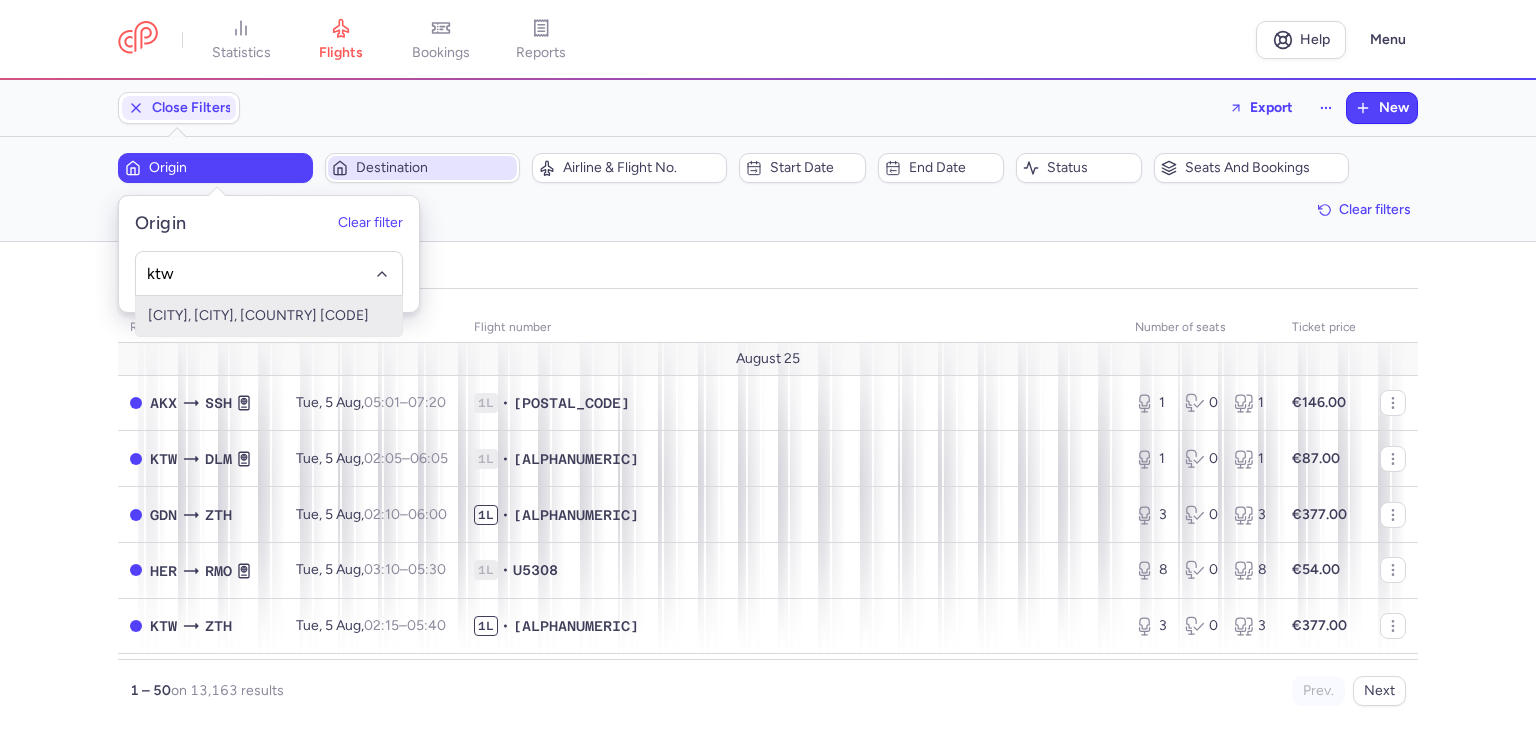 click on "[CITY], [CITY], [COUNTRY] [CODE]" at bounding box center (269, 316) 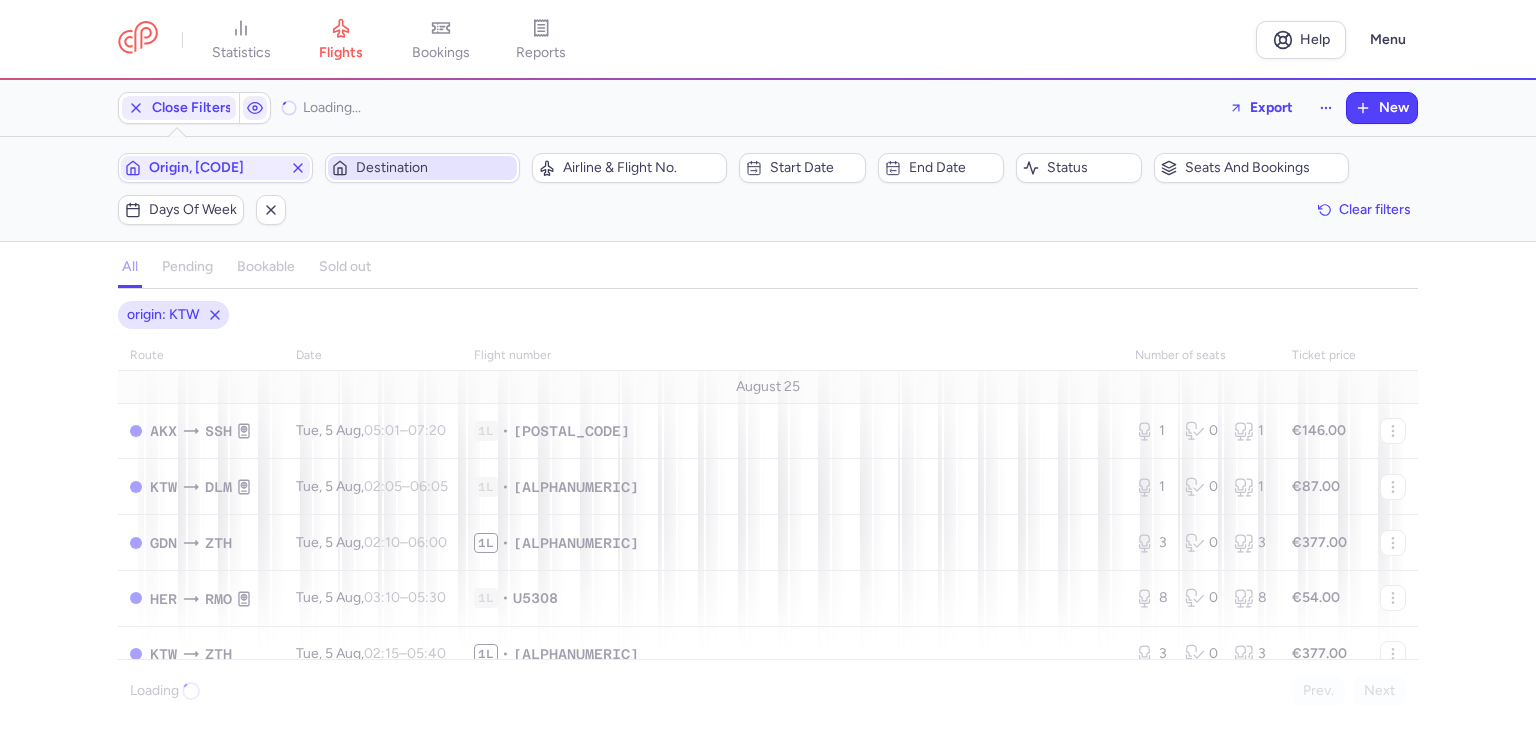 click on "Destination" at bounding box center (422, 168) 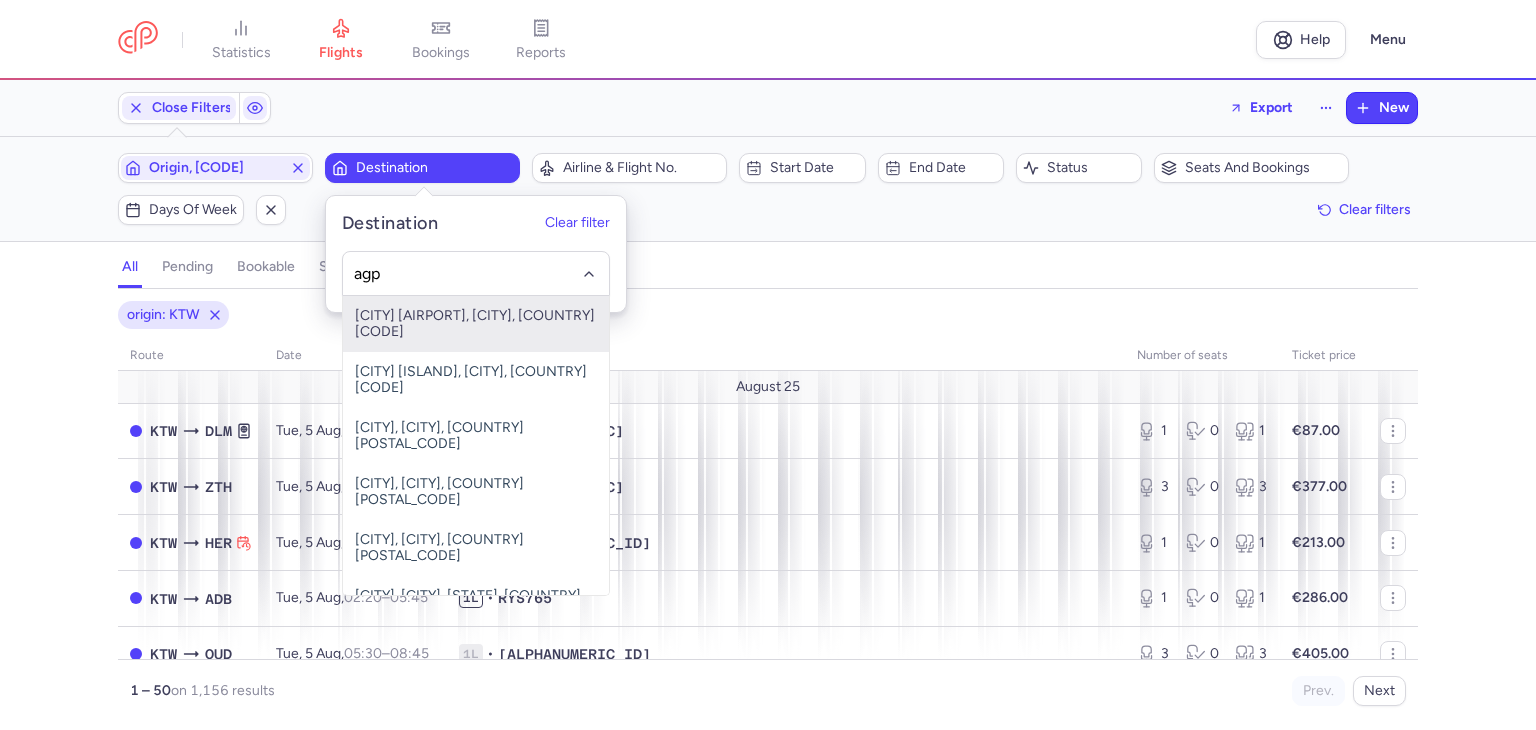 click on "[CITY] [AIRPORT], [CITY], [COUNTRY] [CODE]" at bounding box center (476, 324) 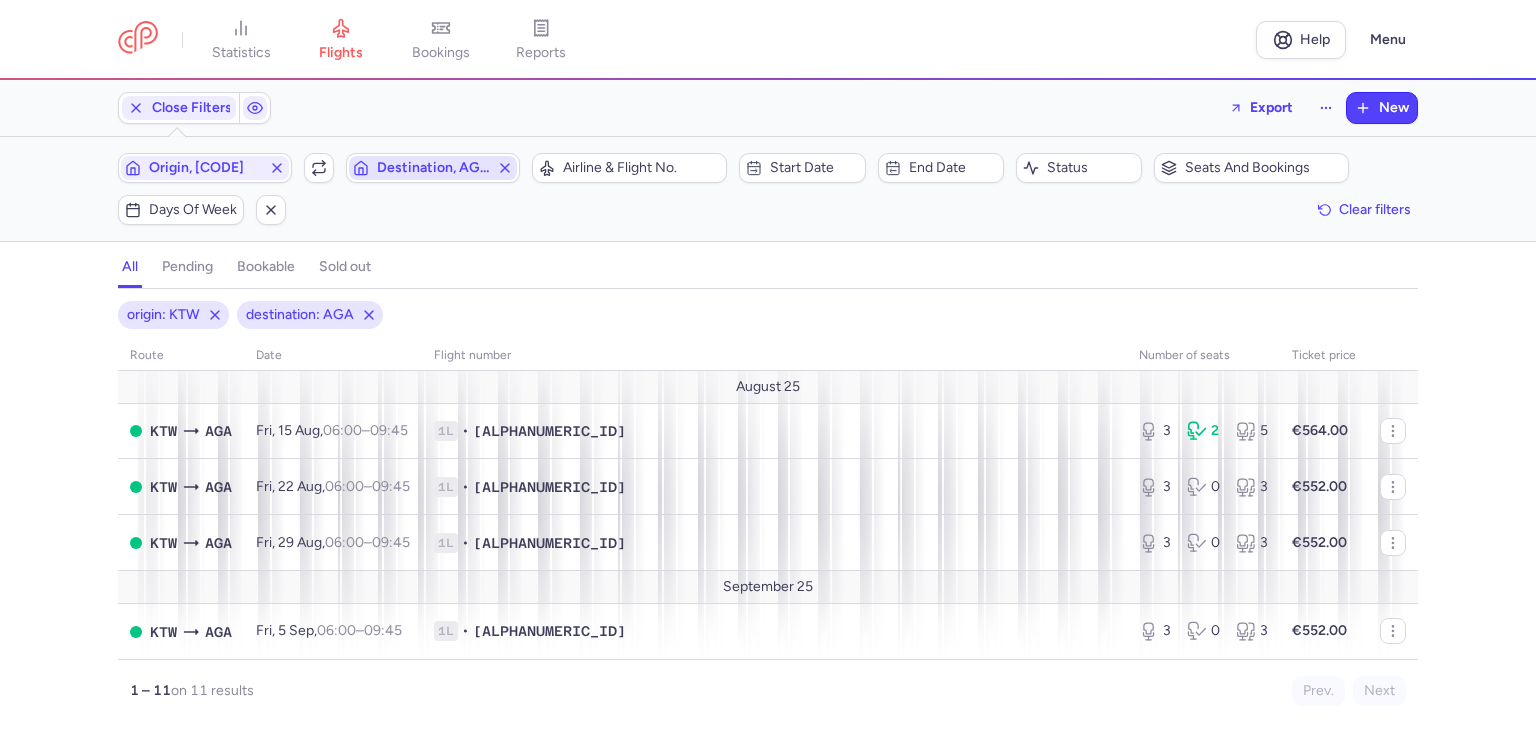 click 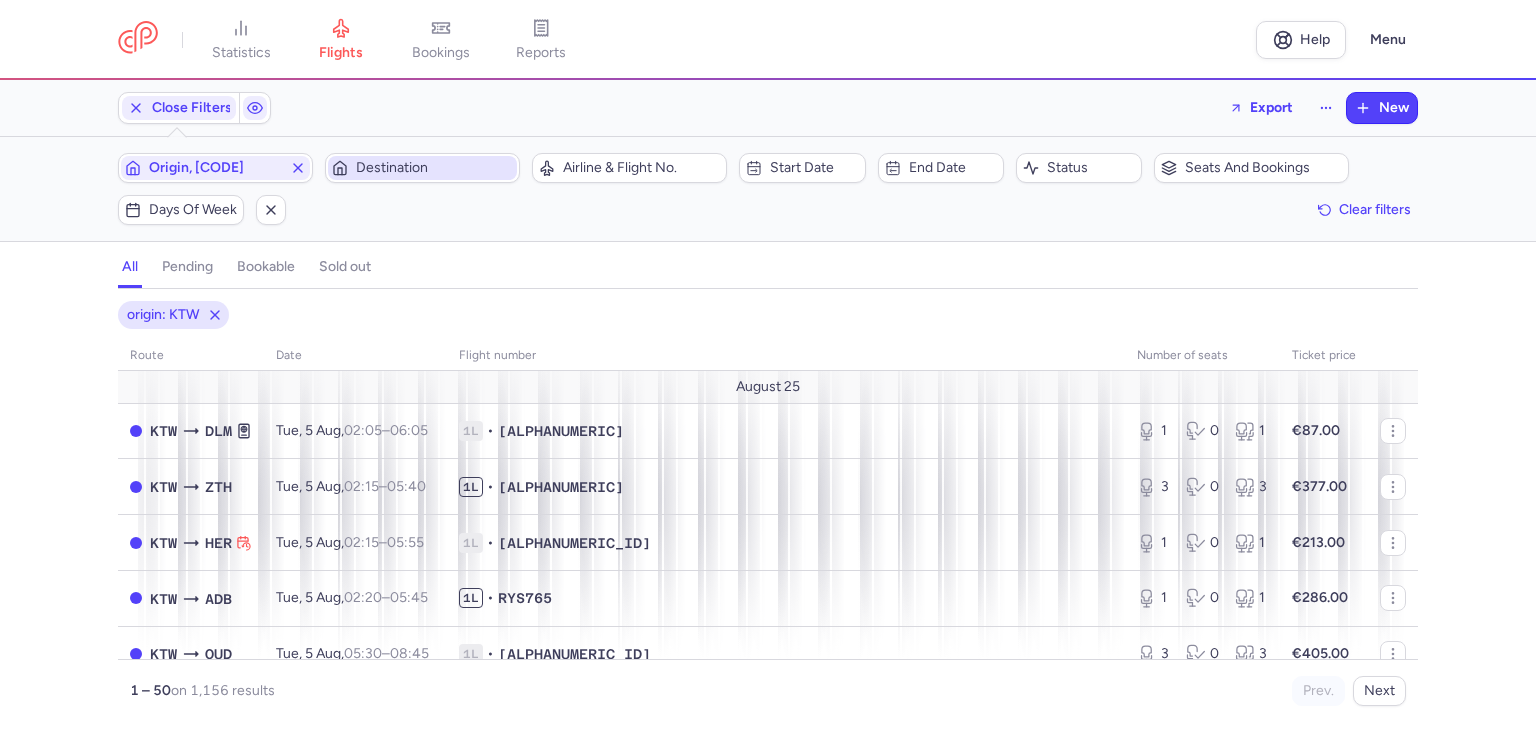 click on "Destination" at bounding box center [434, 168] 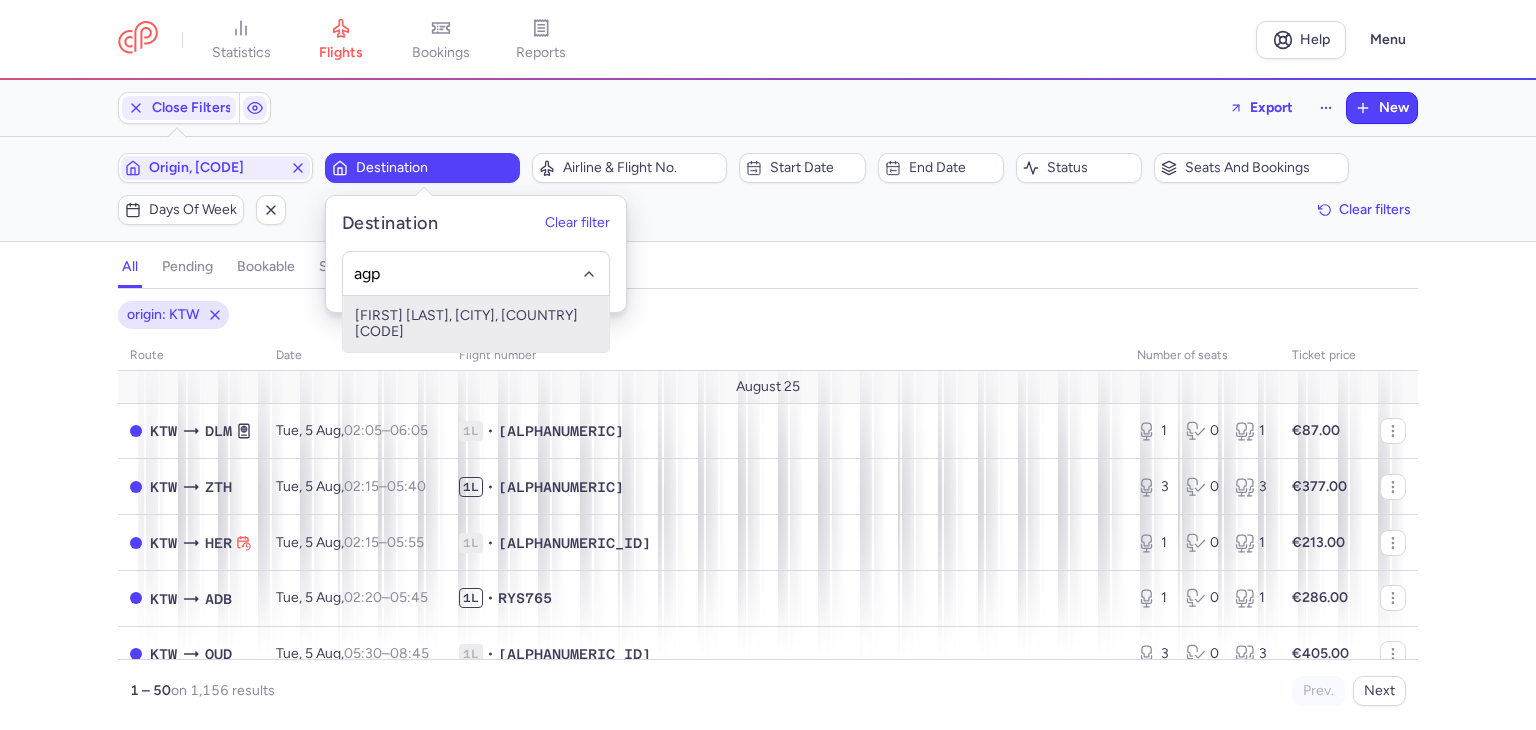 click on "[FIRST] [LAST], [CITY], [COUNTRY] [CODE]" at bounding box center (476, 324) 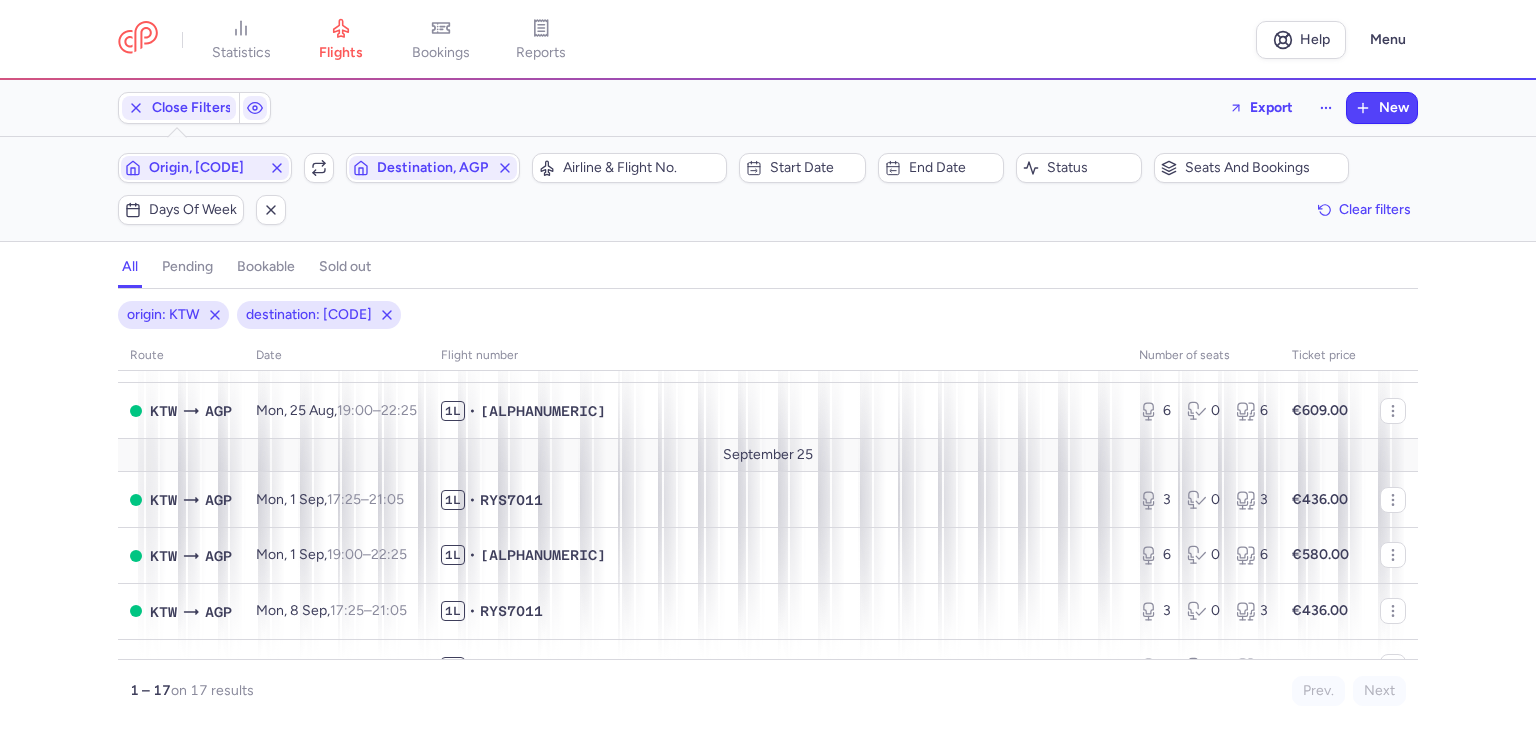 scroll, scrollTop: 300, scrollLeft: 0, axis: vertical 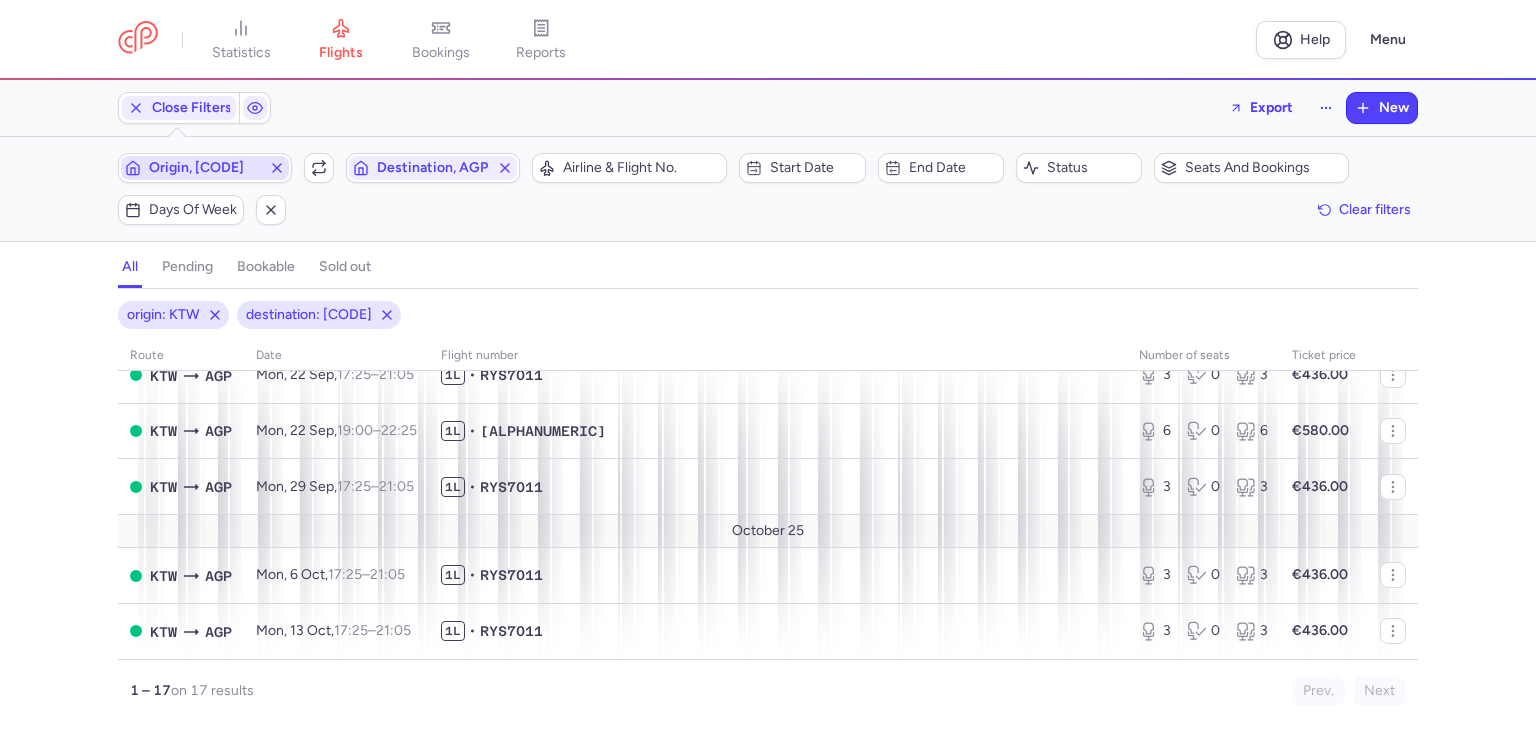 click 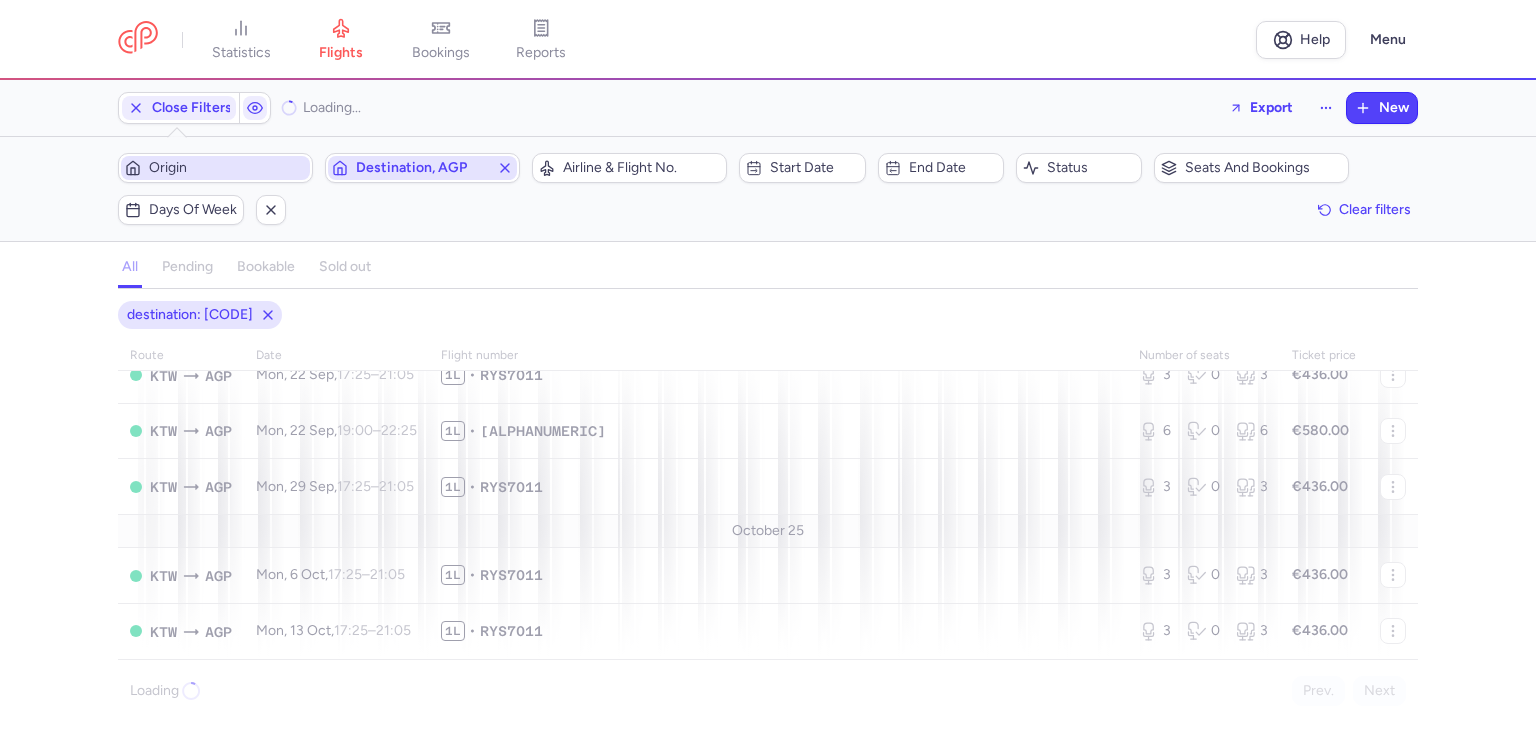 click on "Destination, AGP" at bounding box center (422, 168) 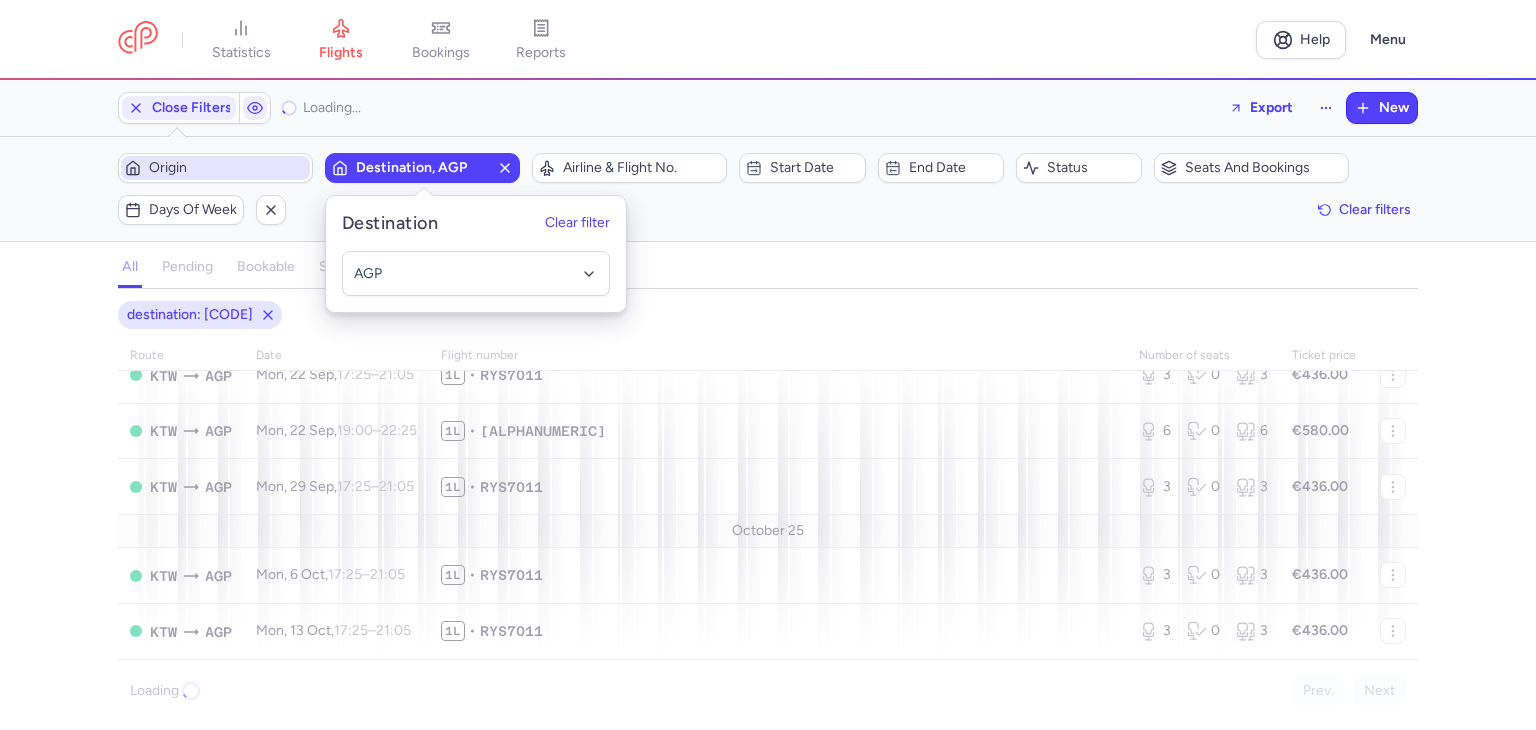 click 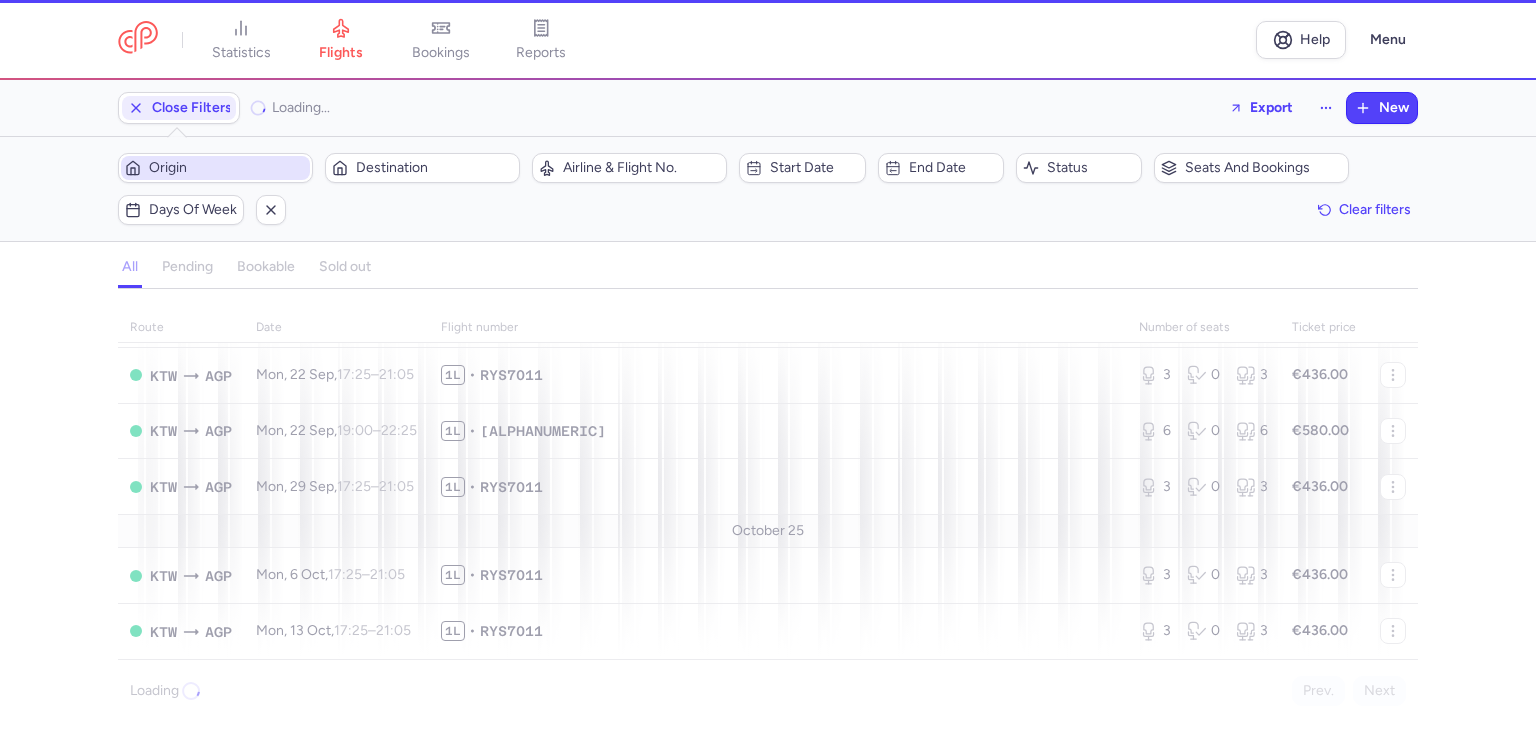 scroll, scrollTop: 750, scrollLeft: 0, axis: vertical 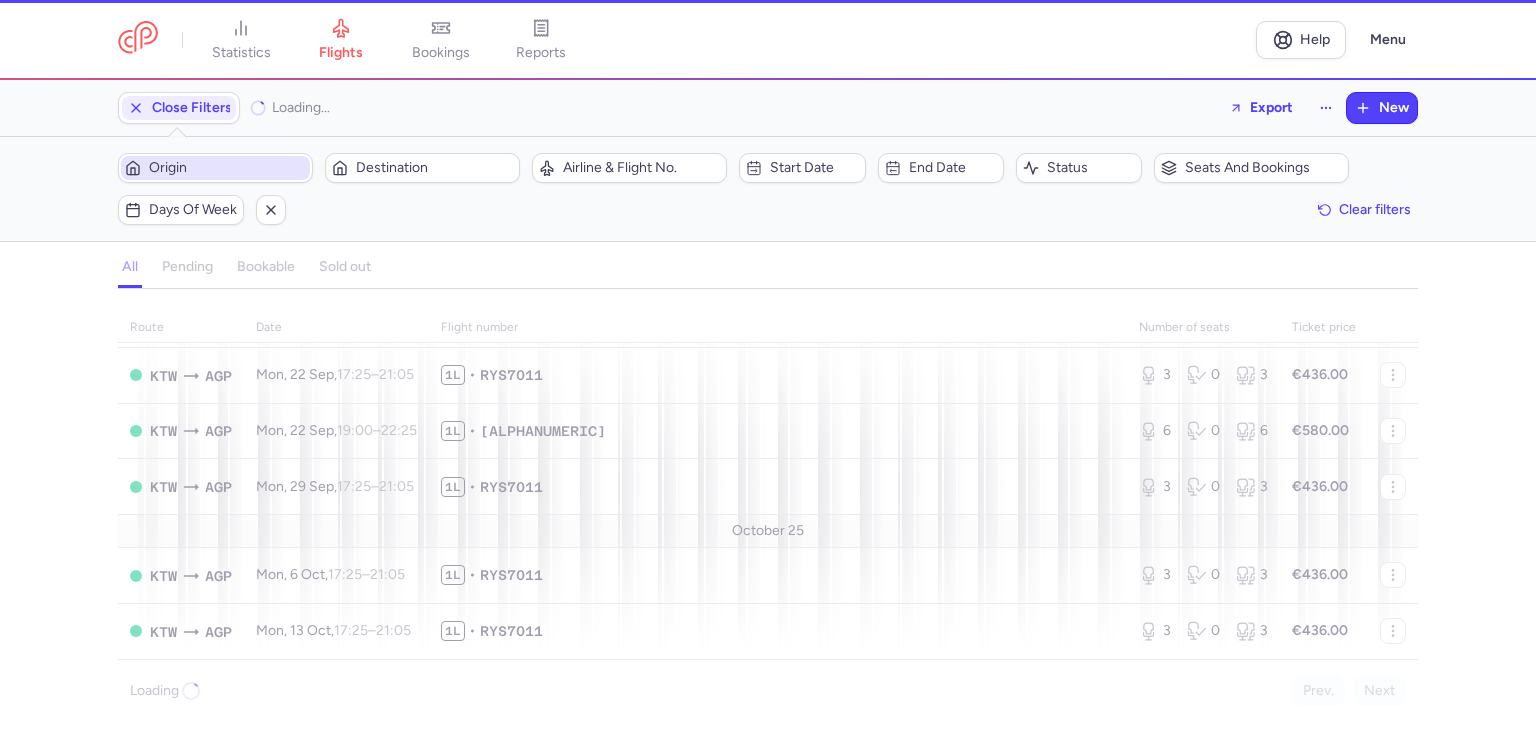 click on "Origin" at bounding box center (227, 168) 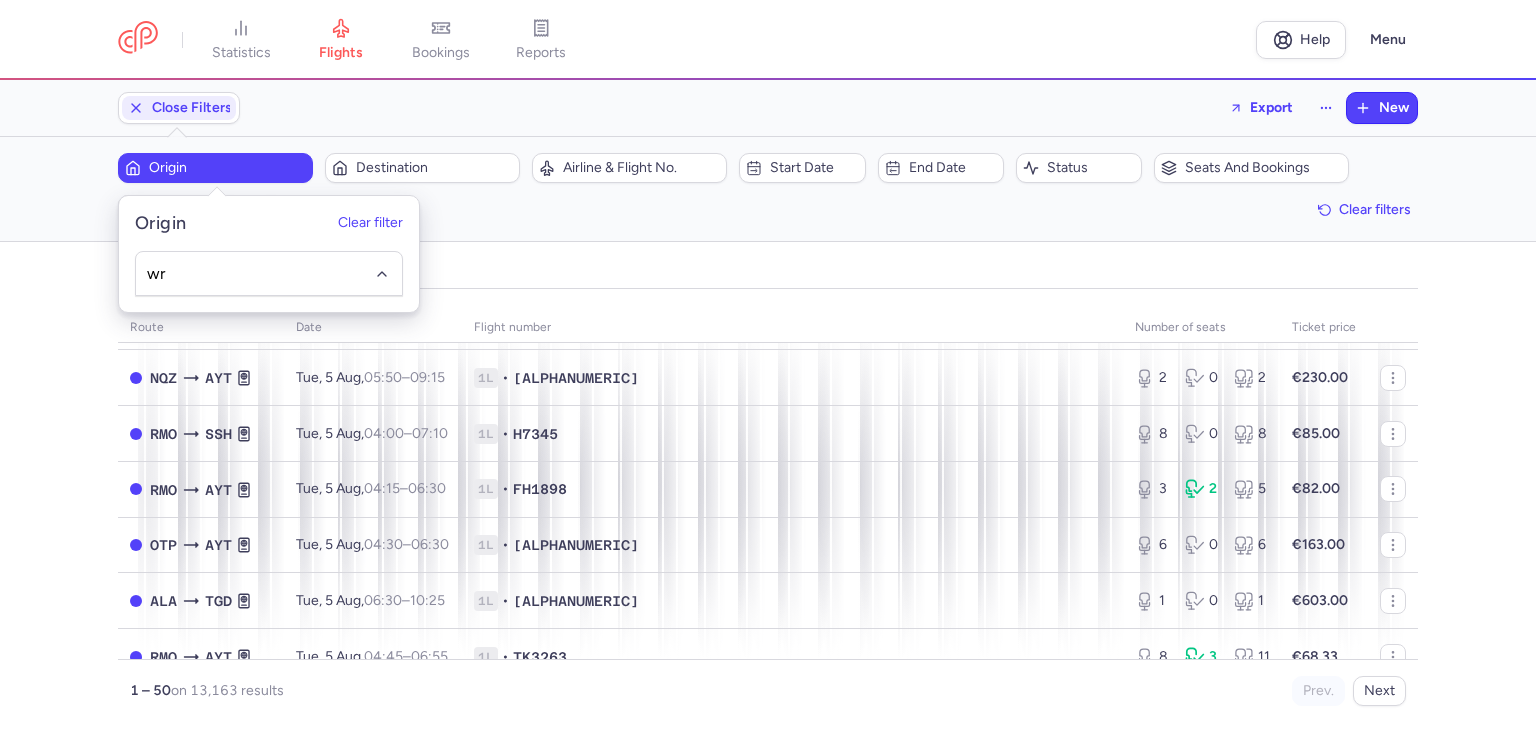 scroll, scrollTop: 802, scrollLeft: 0, axis: vertical 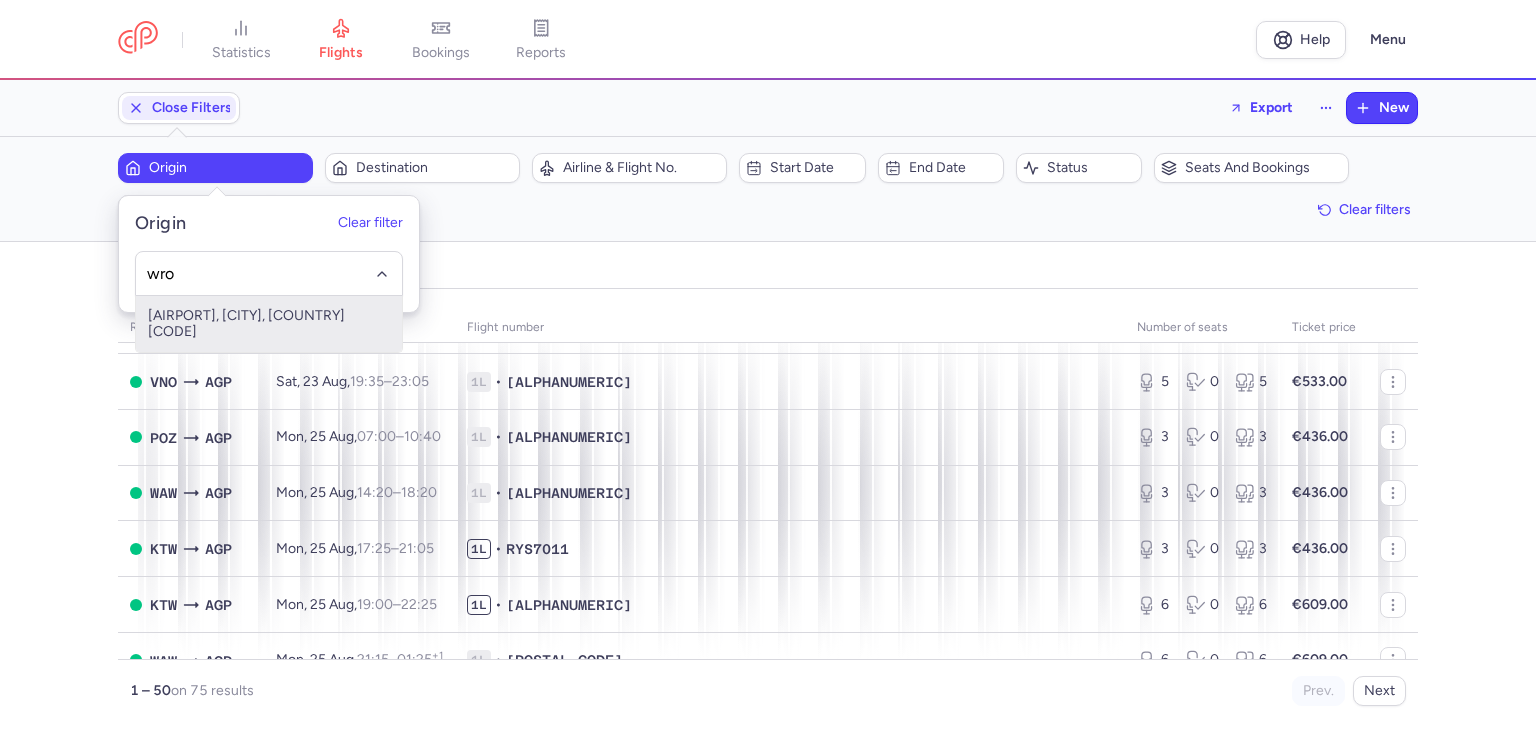 click on "[AIRPORT], [CITY], [COUNTRY] [CODE]" at bounding box center [269, 324] 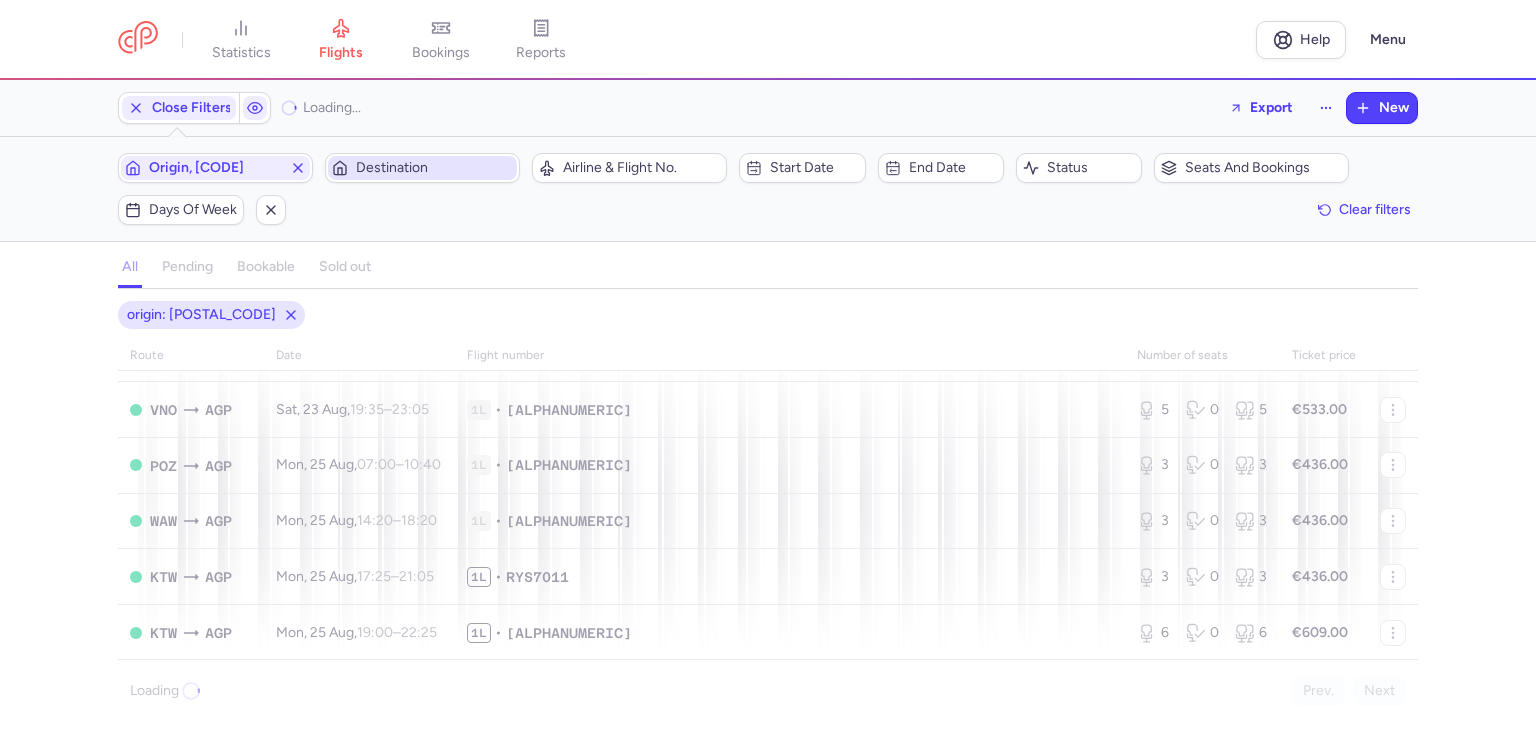 click on "Destination" at bounding box center (434, 168) 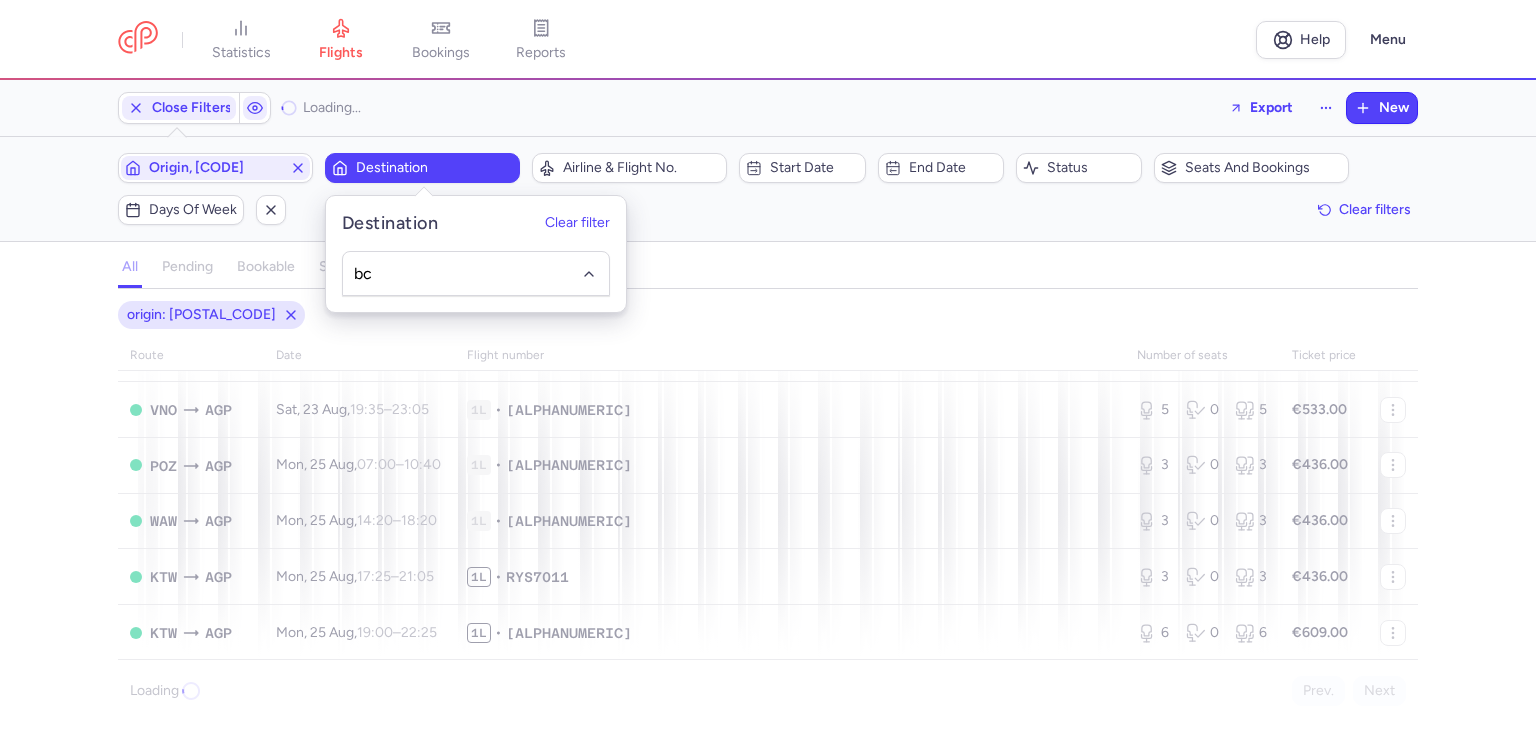type on "b" 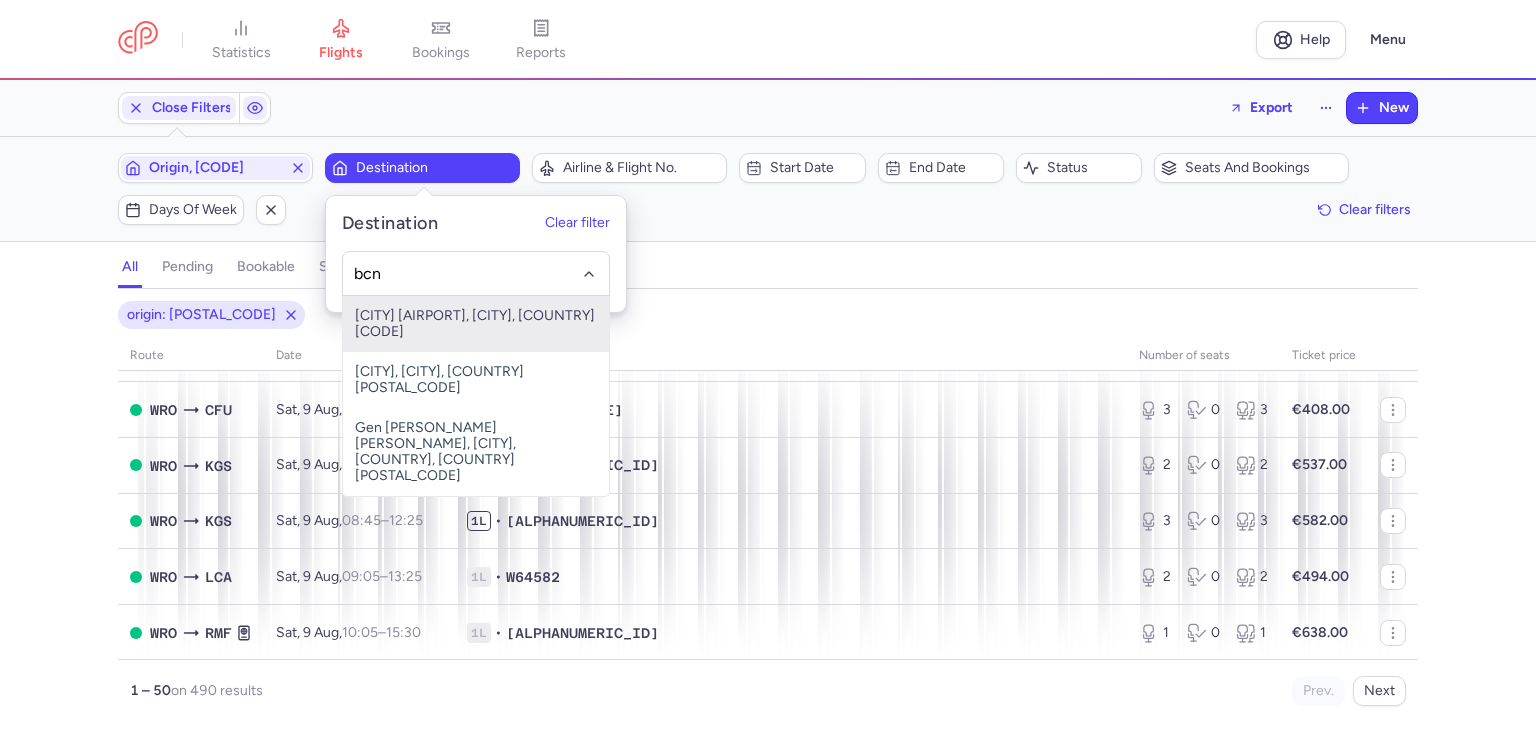 click on "[CITY] [AIRPORT], [CITY], [COUNTRY] [CODE]" at bounding box center (476, 324) 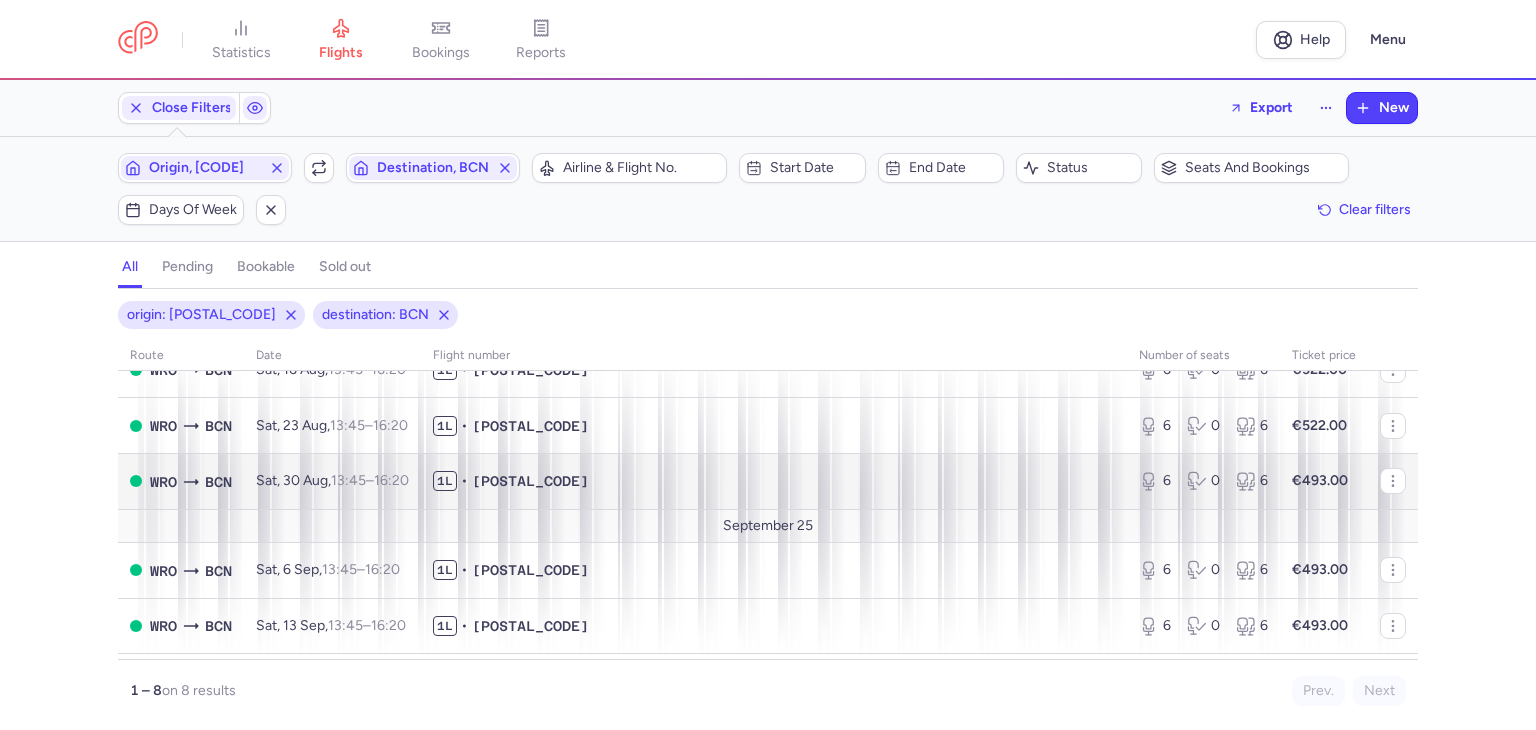 scroll, scrollTop: 0, scrollLeft: 0, axis: both 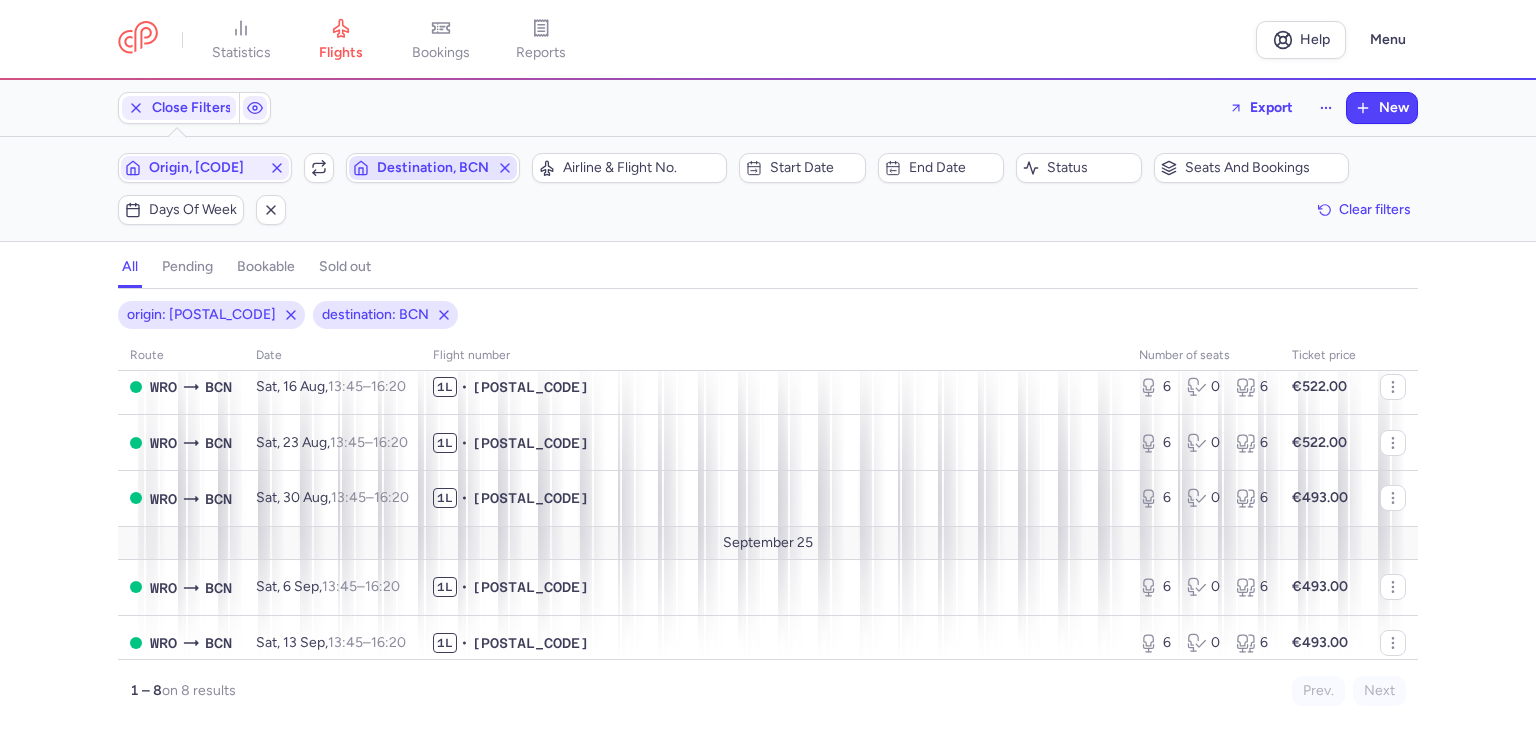 click 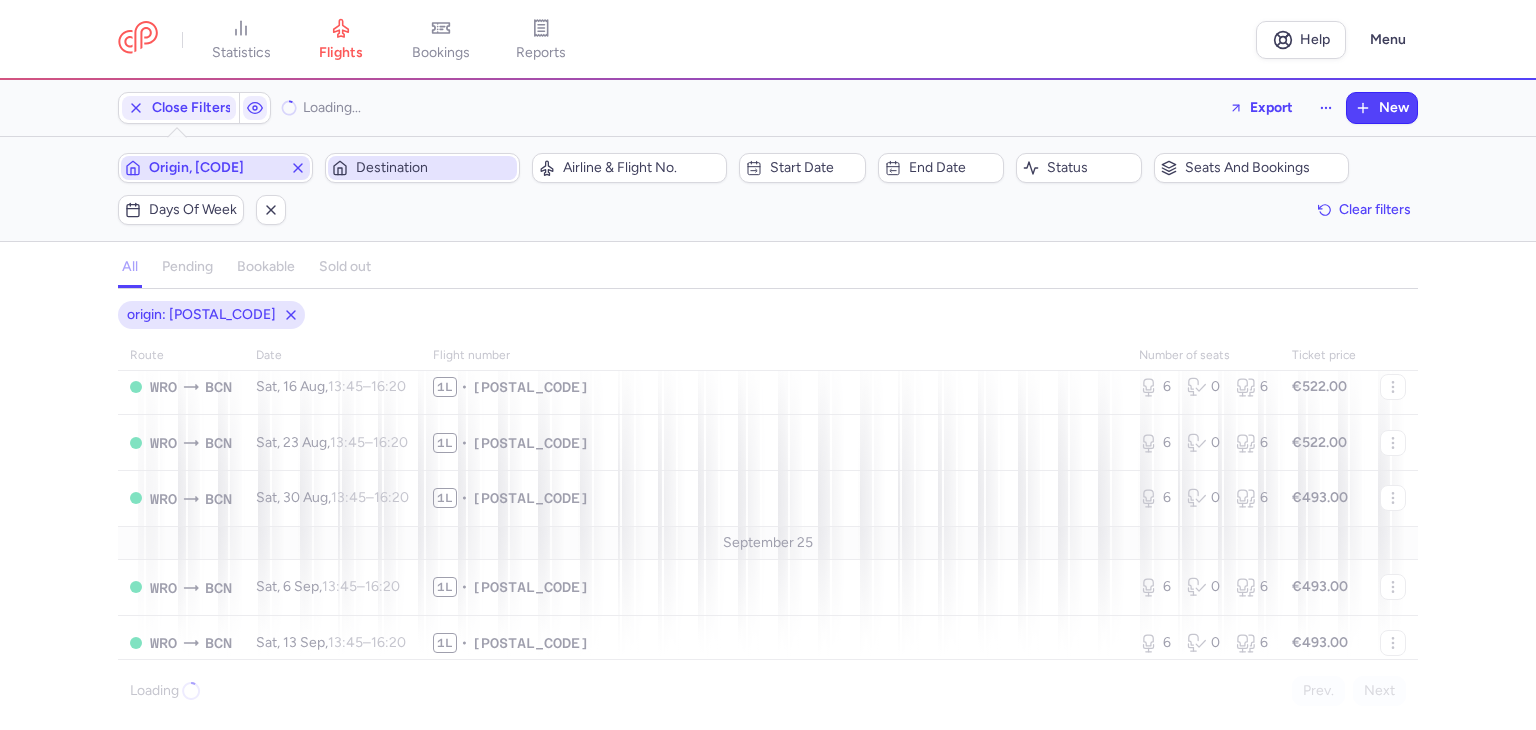 click 